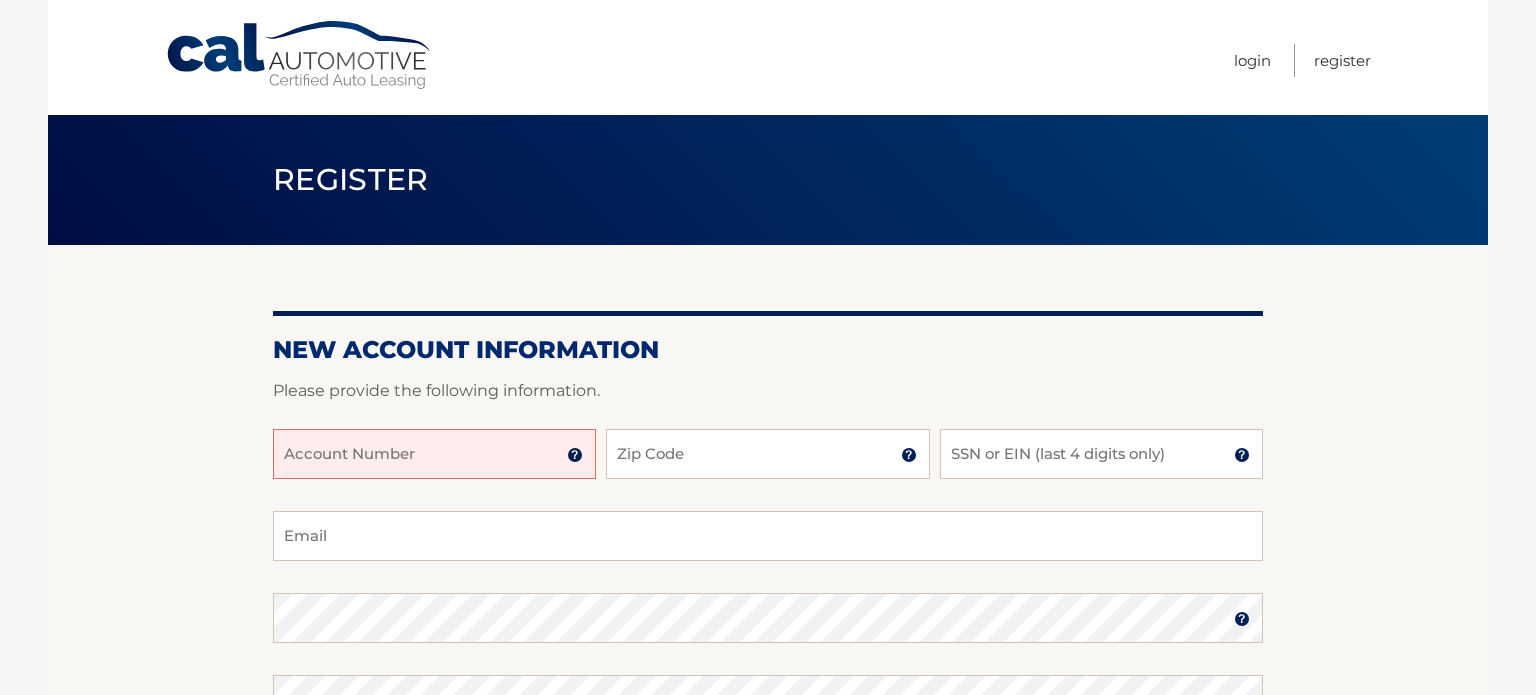 scroll, scrollTop: 0, scrollLeft: 0, axis: both 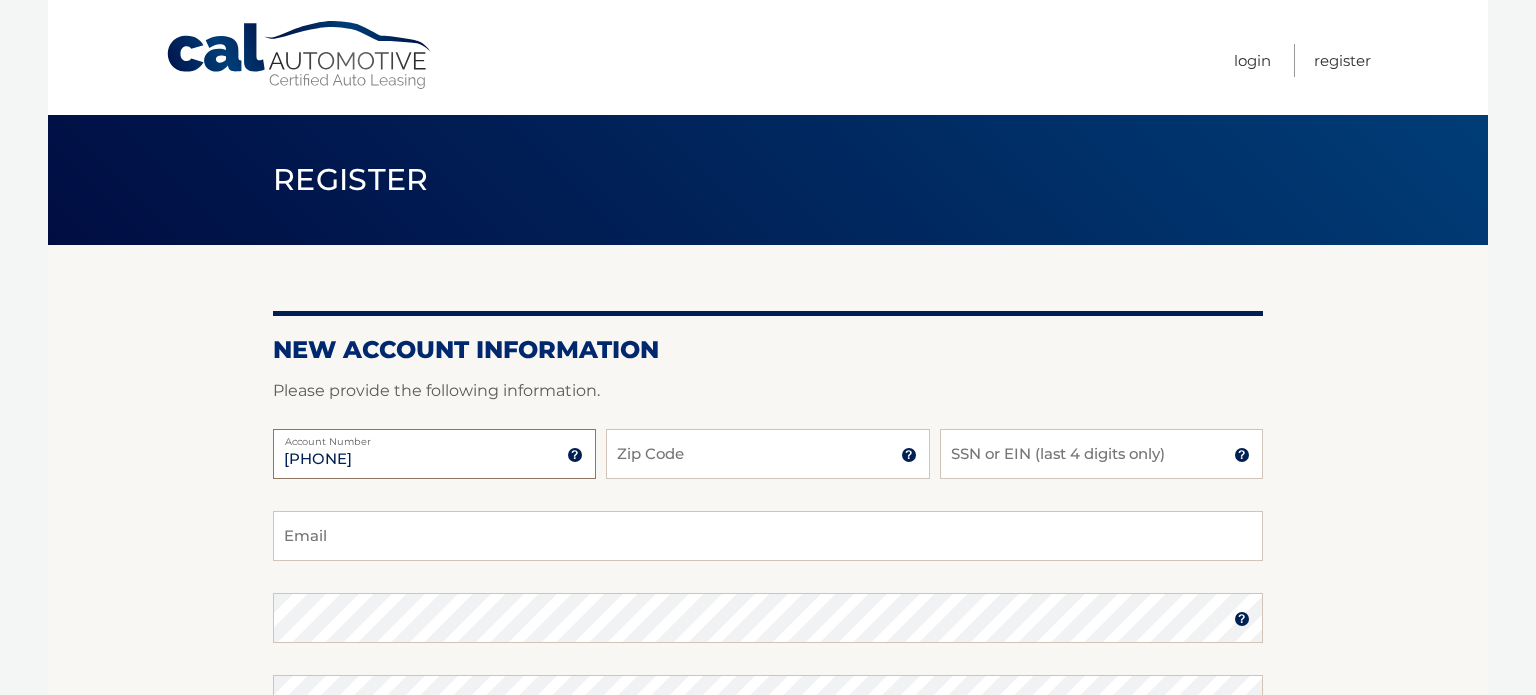 type on "44455921937" 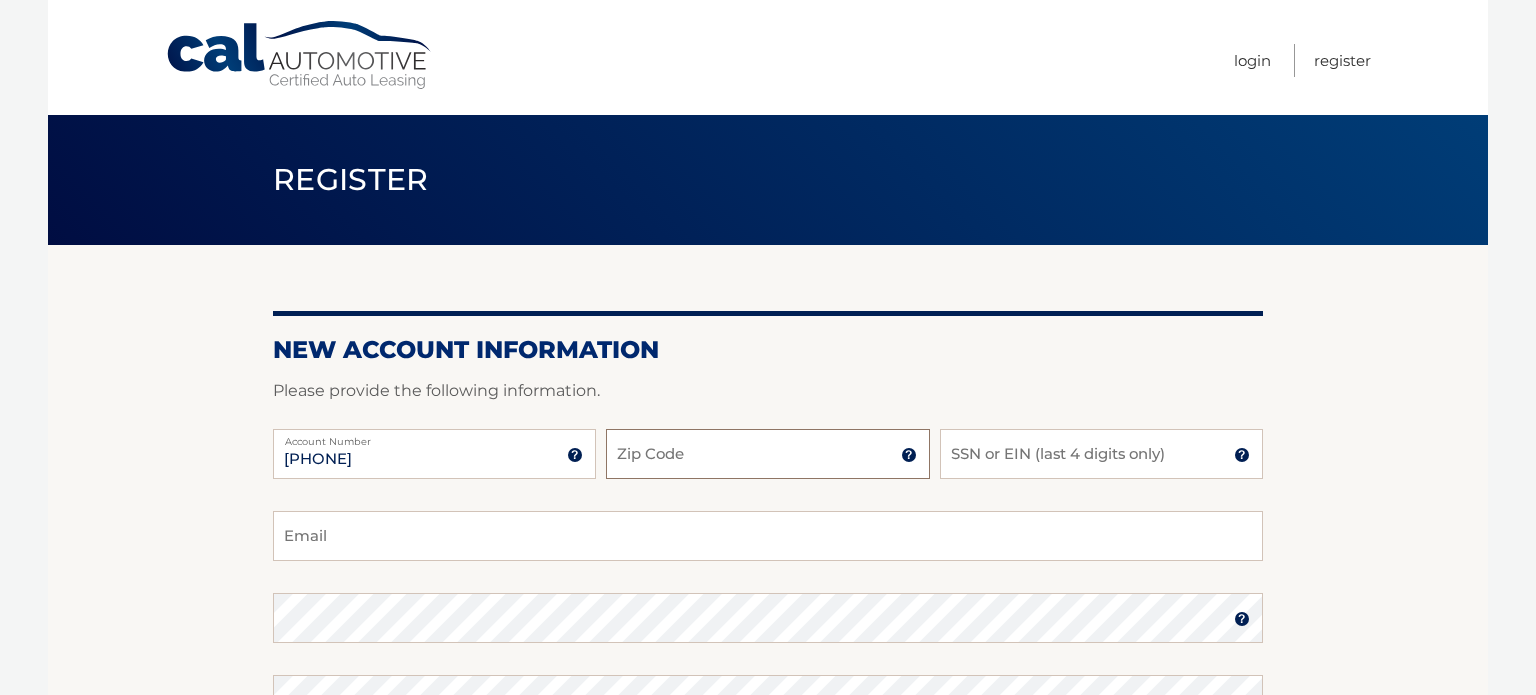 click on "Zip Code" at bounding box center (767, 454) 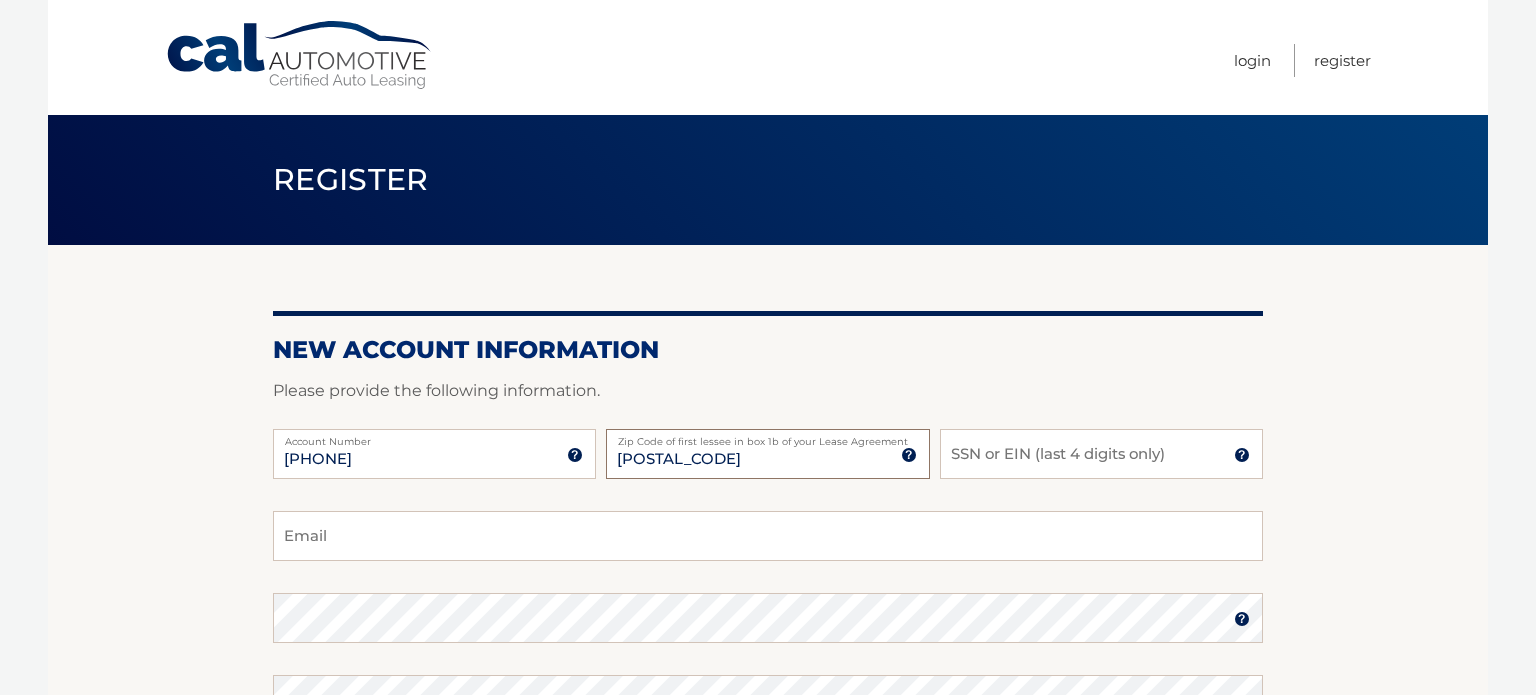 type on "07764" 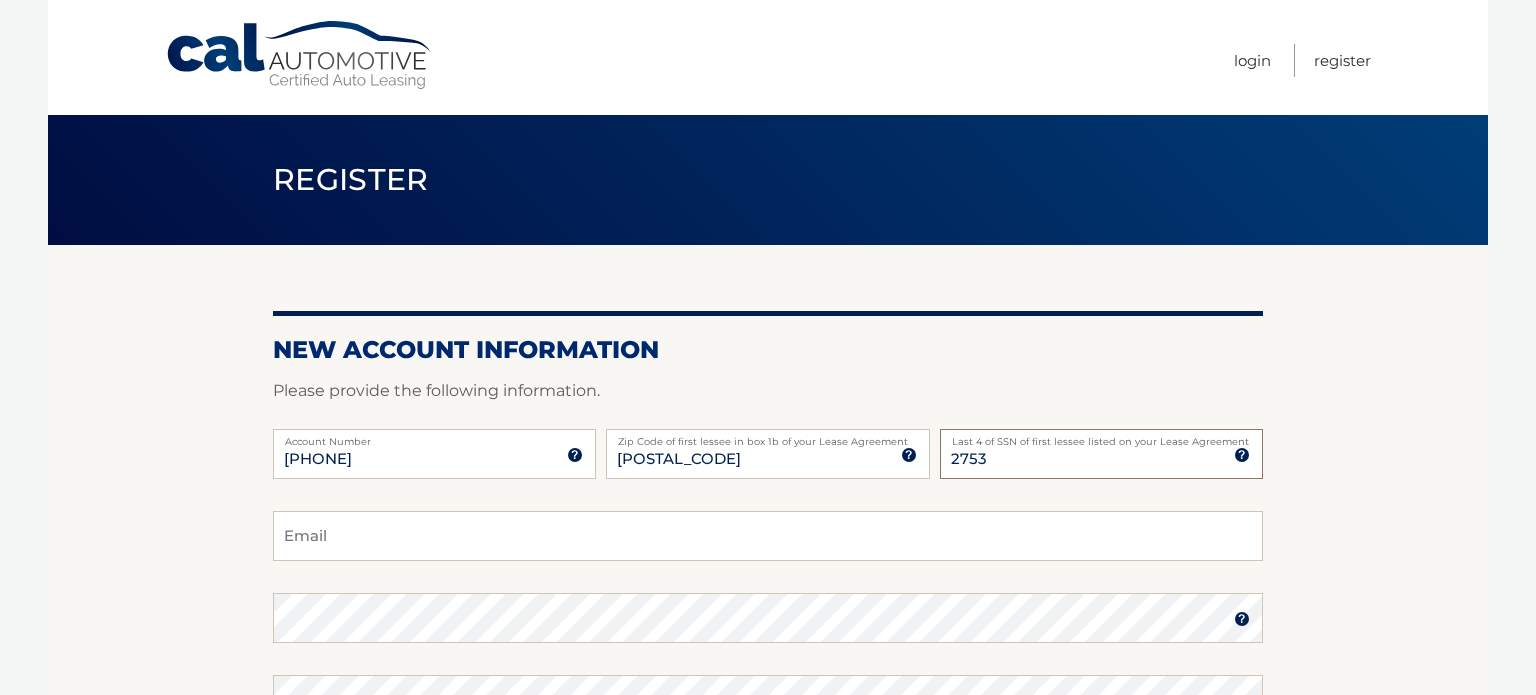 type on "2753" 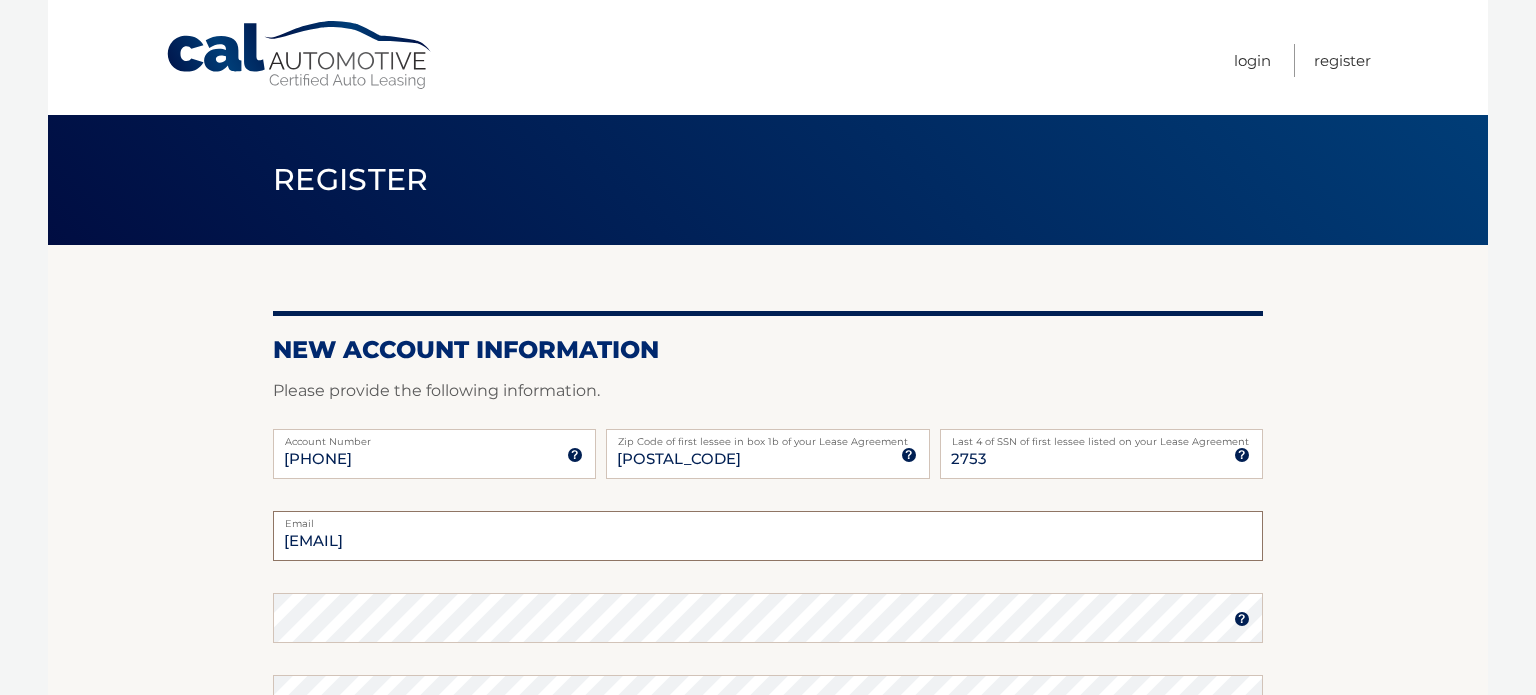 type on "anya.schildge@gmail.com" 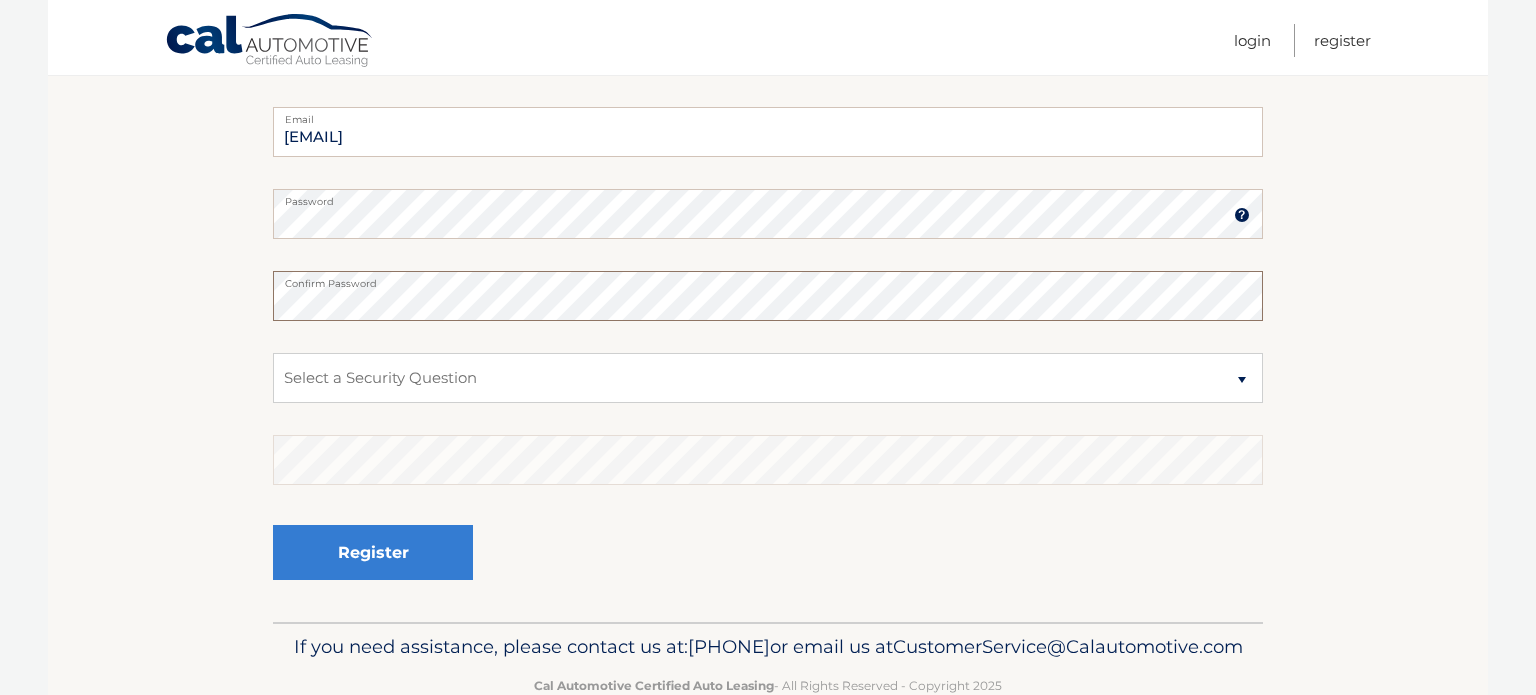 scroll, scrollTop: 405, scrollLeft: 0, axis: vertical 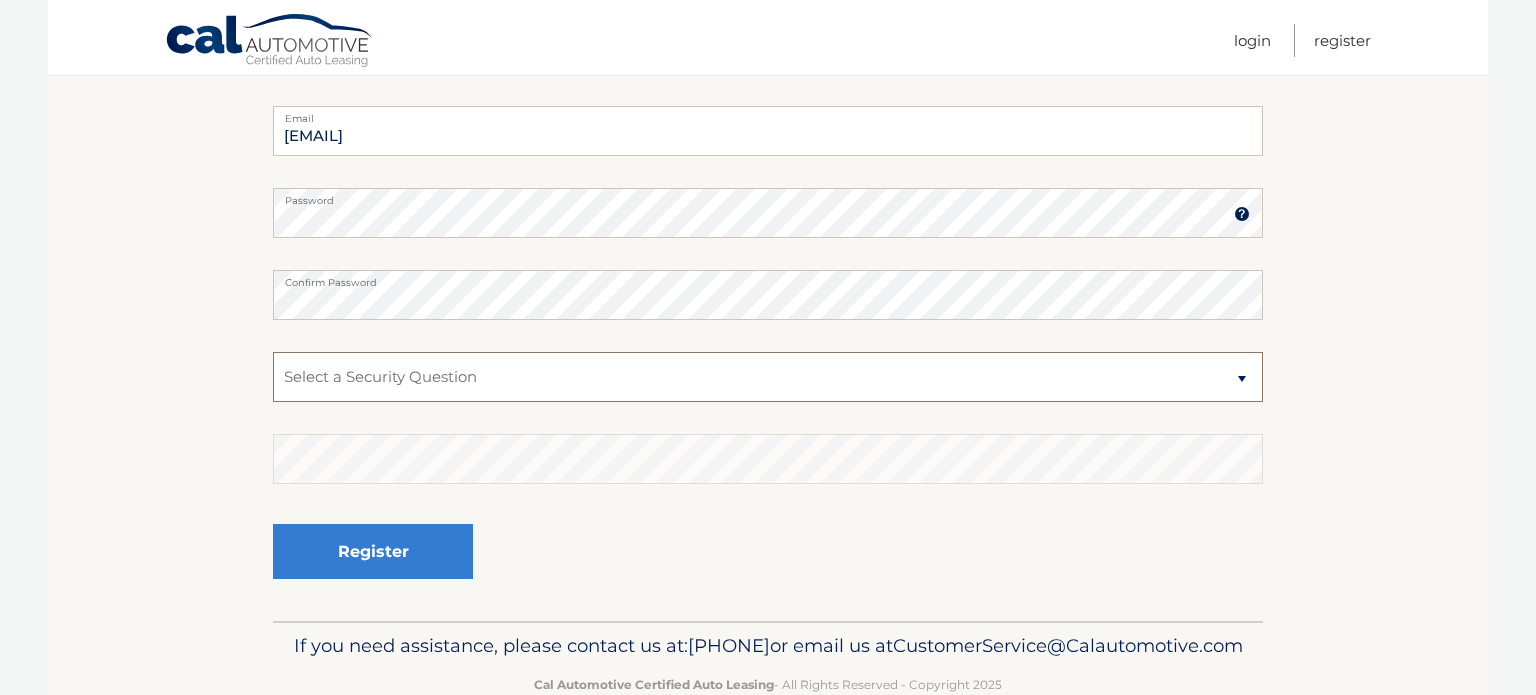 click on "Select a Security Question
What was the name of your elementary school?
What is your mother’s maiden name?
What street did you live on in the third grade?
In what city or town was your first job?
What was your childhood phone number including area code? (e.g., 000-000-0000)" at bounding box center [768, 377] 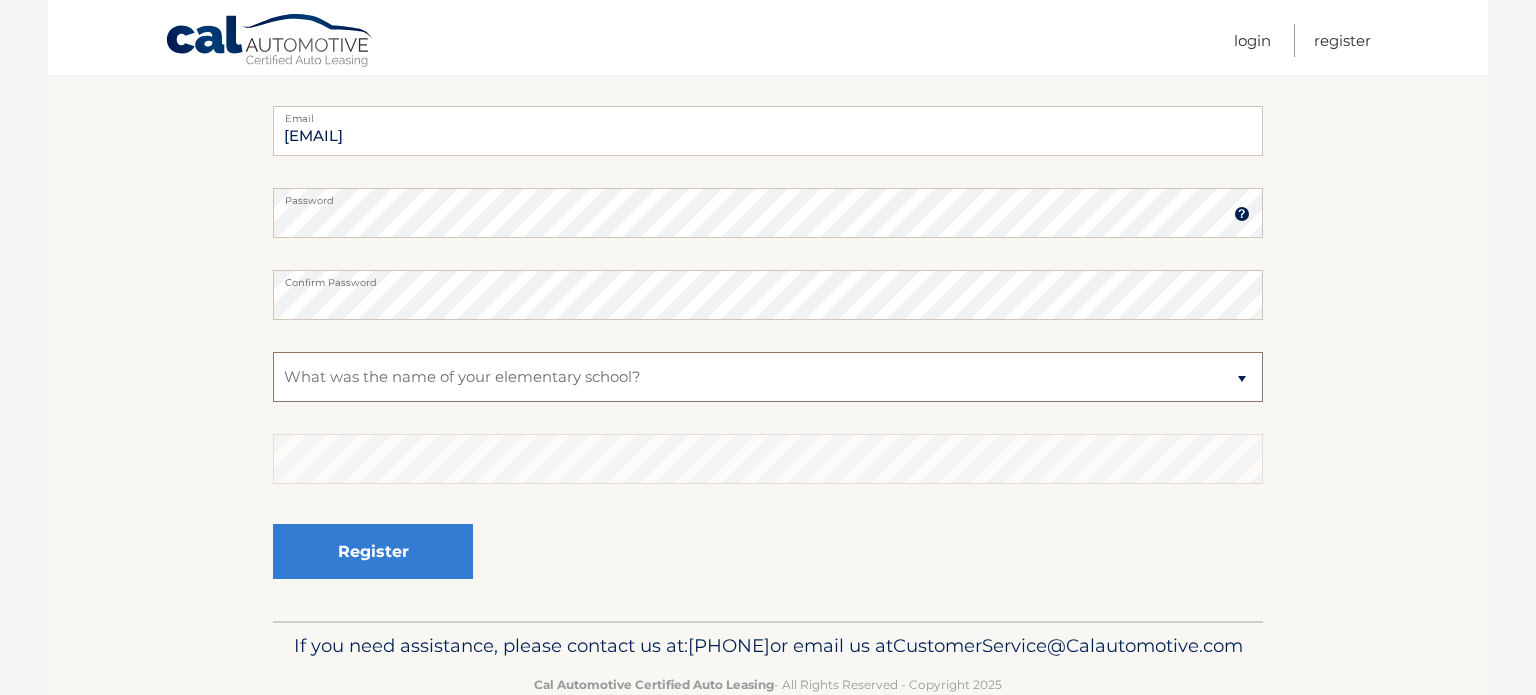 click on "Select a Security Question
What was the name of your elementary school?
What is your mother’s maiden name?
What street did you live on in the third grade?
In what city or town was your first job?
What was your childhood phone number including area code? (e.g., 000-000-0000)" at bounding box center [768, 377] 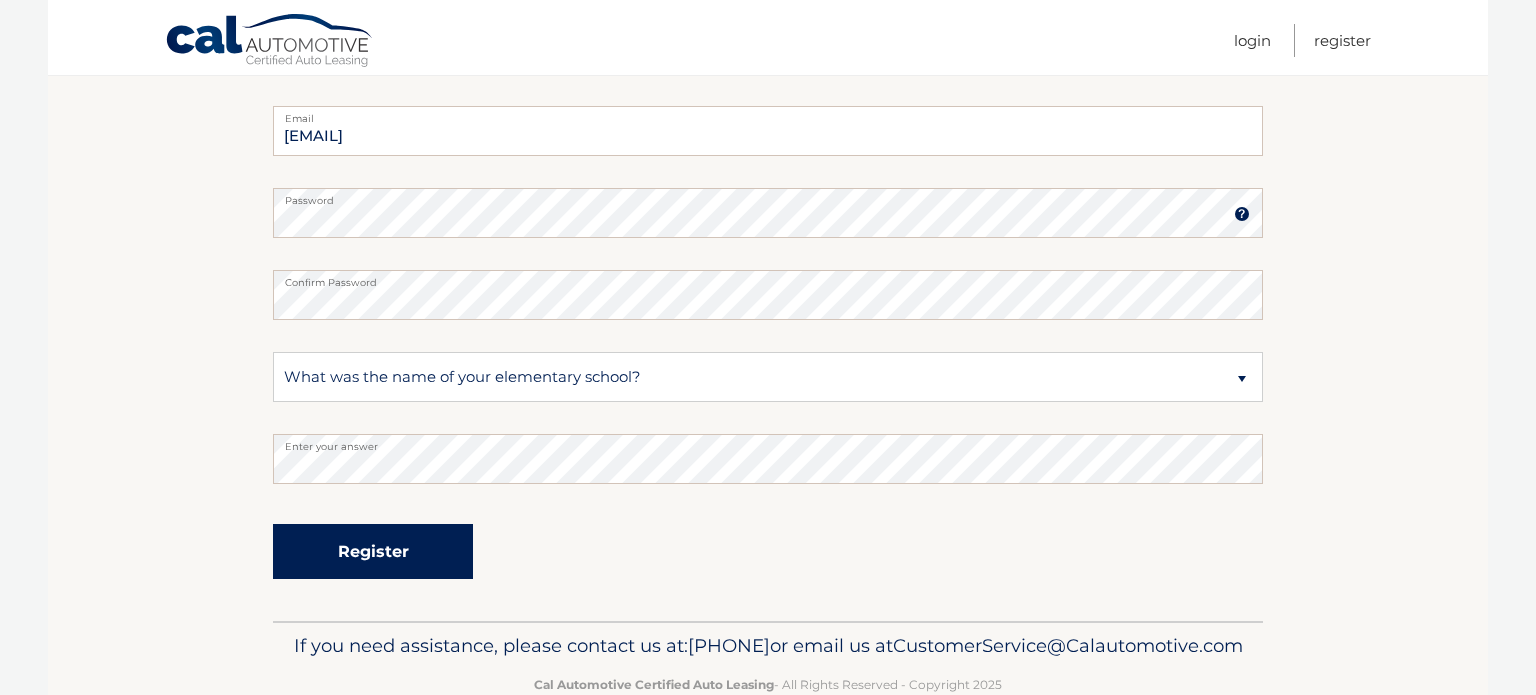 click on "Register" at bounding box center (373, 551) 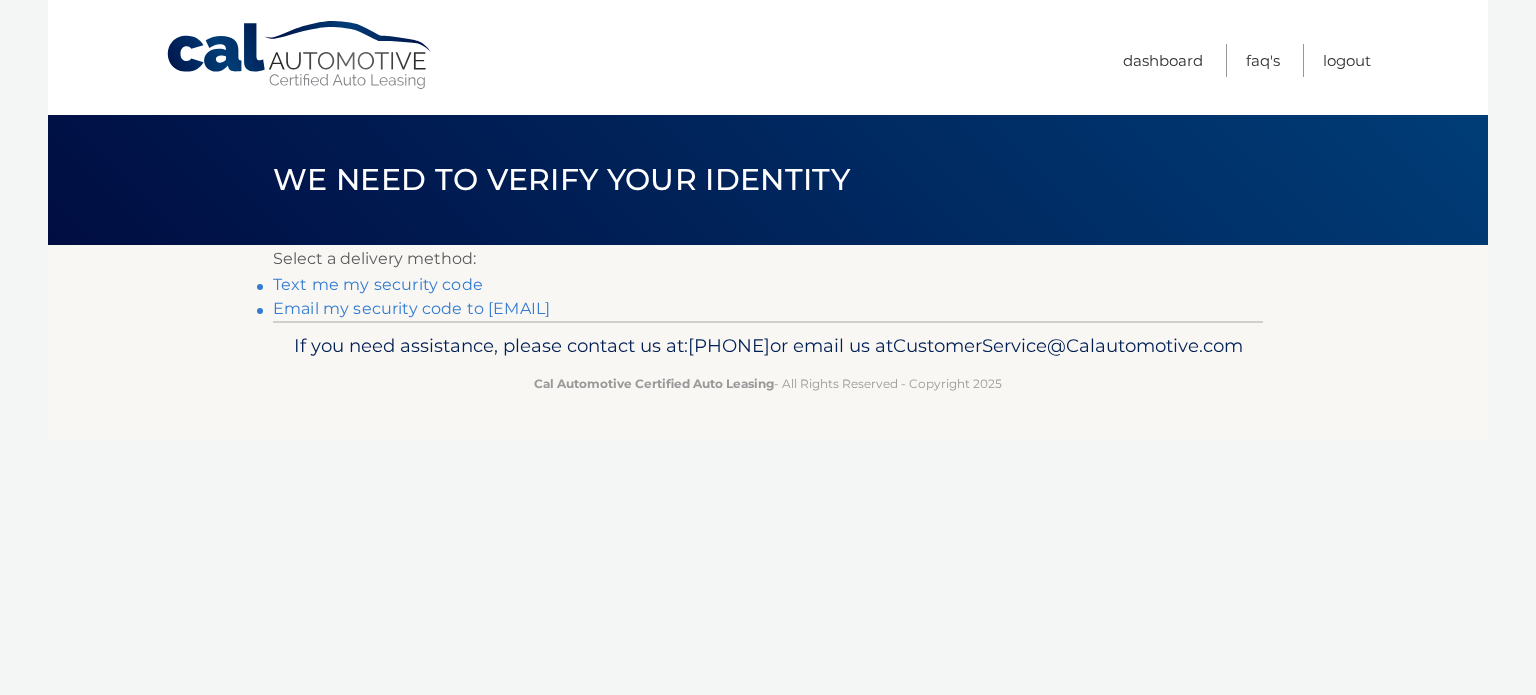 scroll, scrollTop: 0, scrollLeft: 0, axis: both 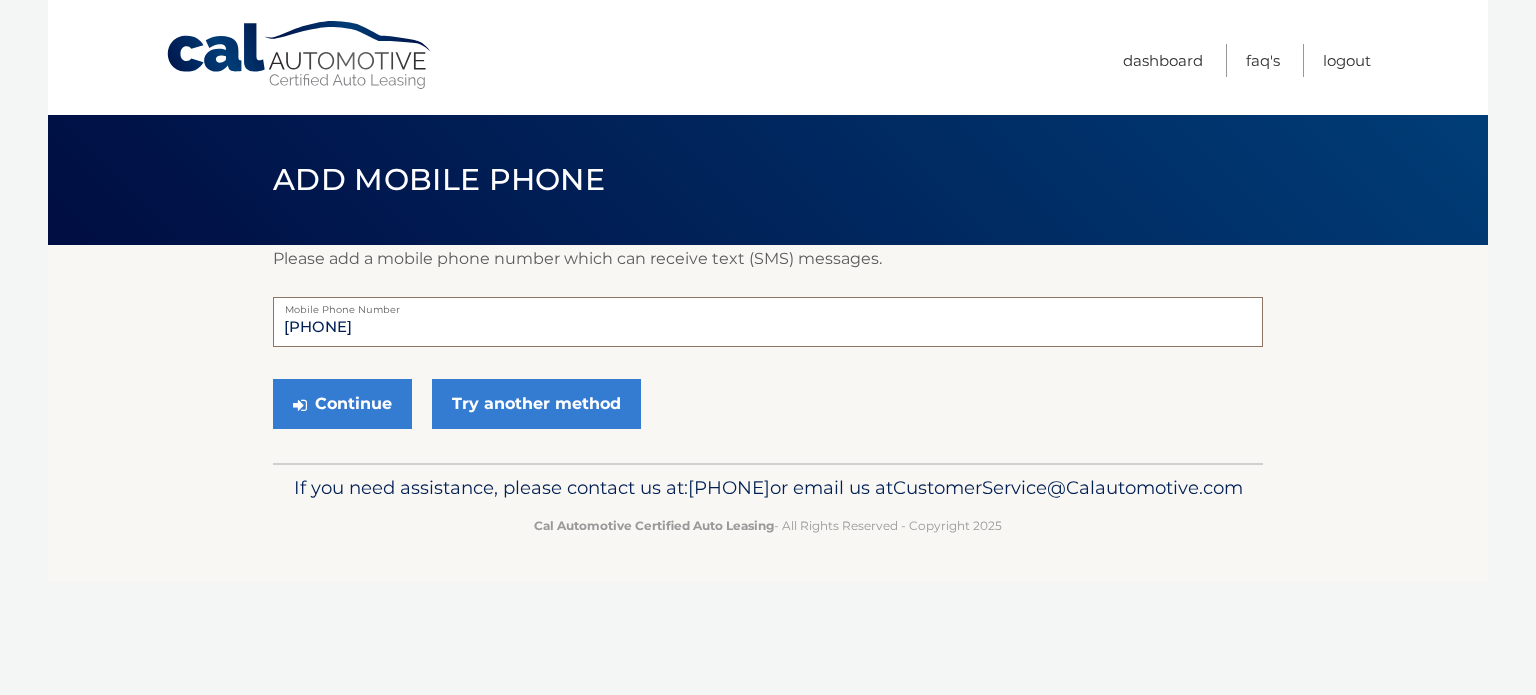 drag, startPoint x: 387, startPoint y: 338, endPoint x: 129, endPoint y: 335, distance: 258.01746 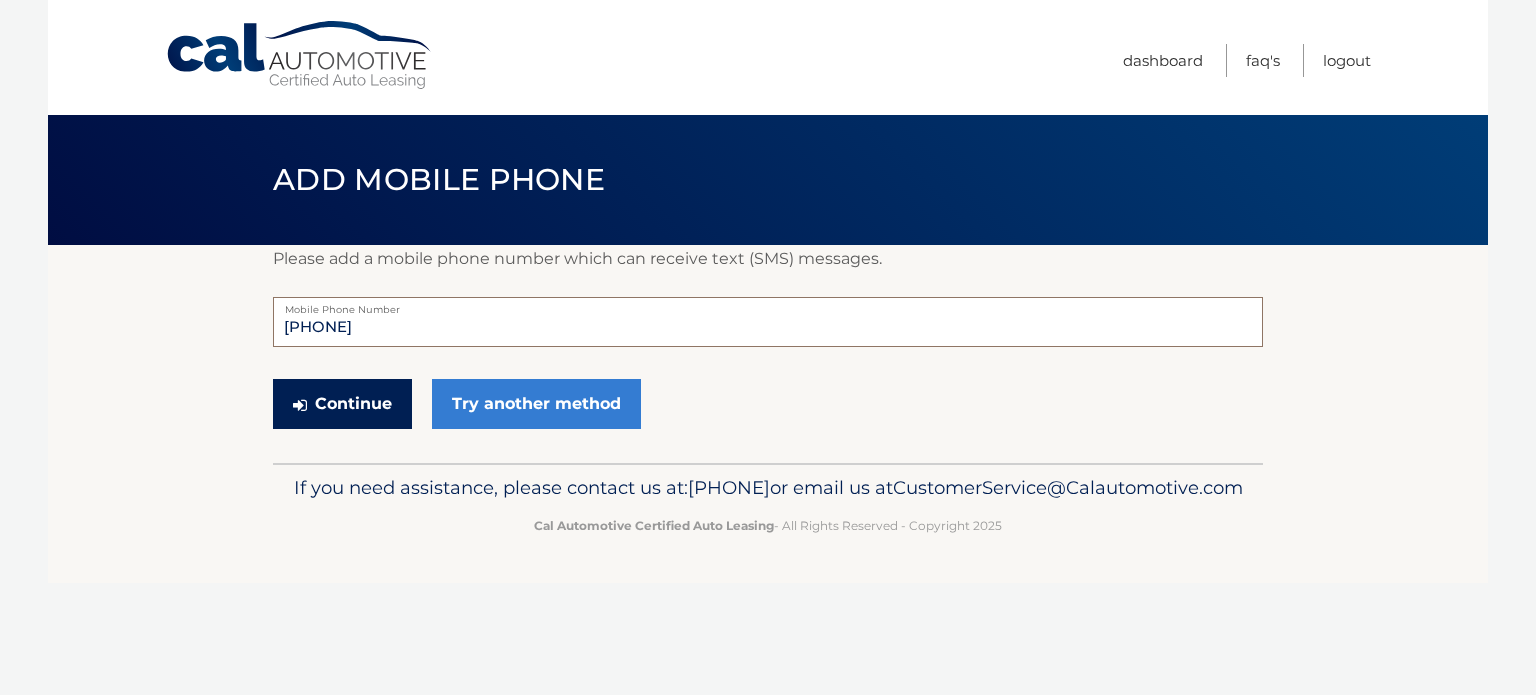 type on "732-841-7271" 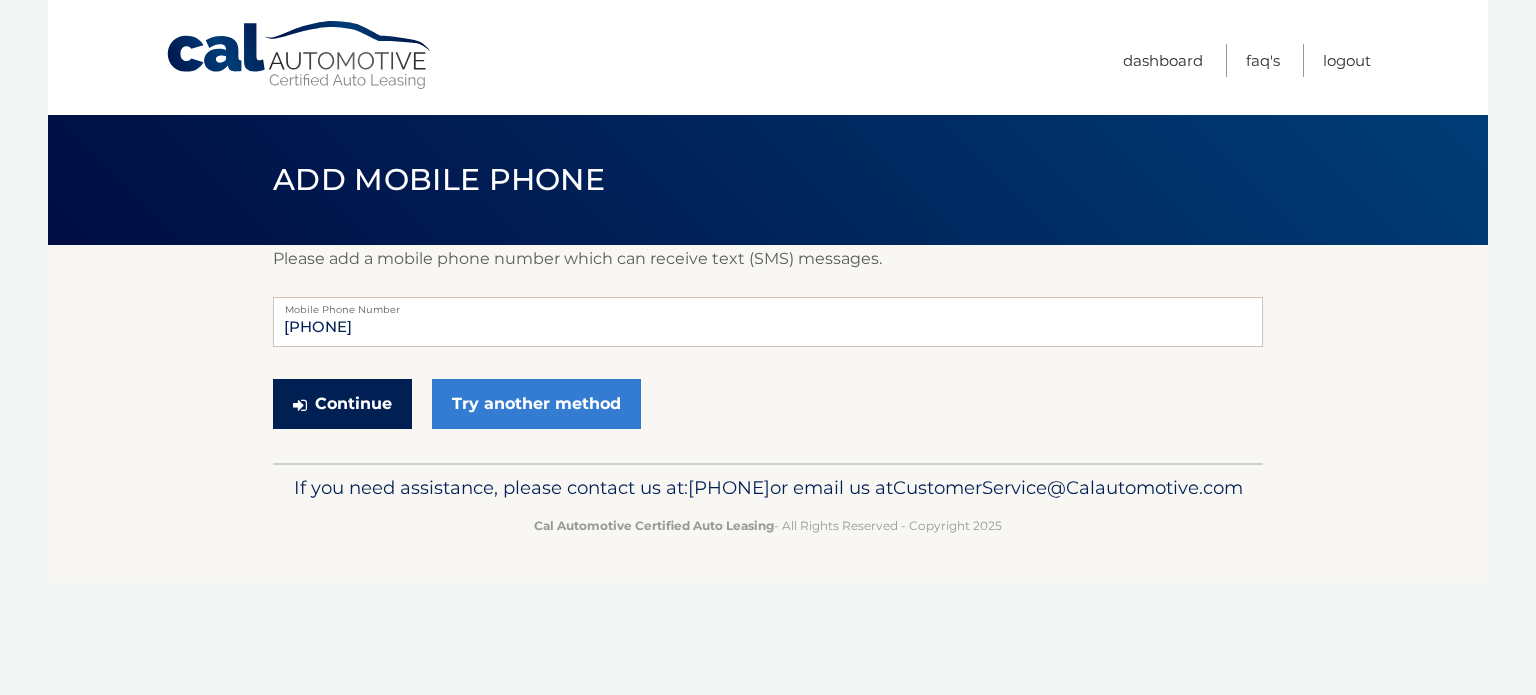 click on "Continue" at bounding box center (342, 404) 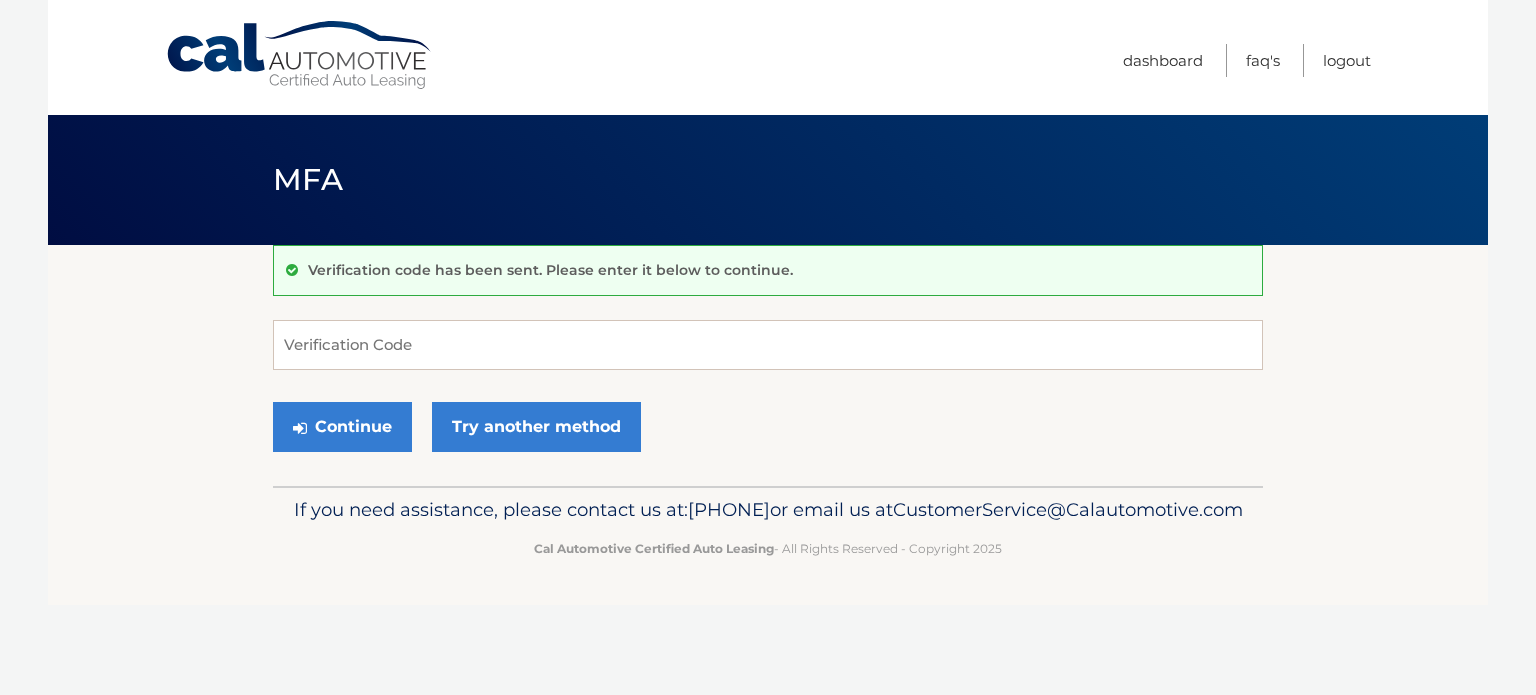 scroll, scrollTop: 0, scrollLeft: 0, axis: both 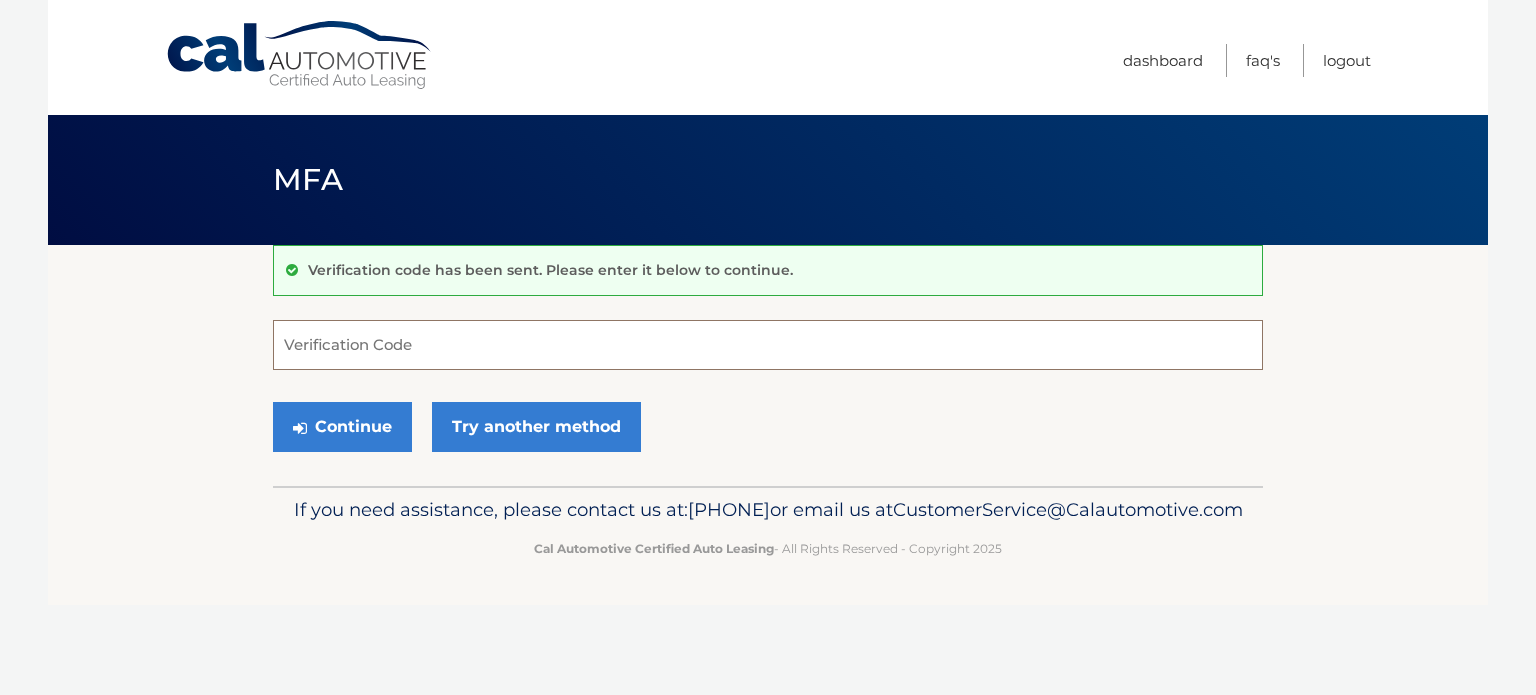 click on "Verification Code" at bounding box center (768, 345) 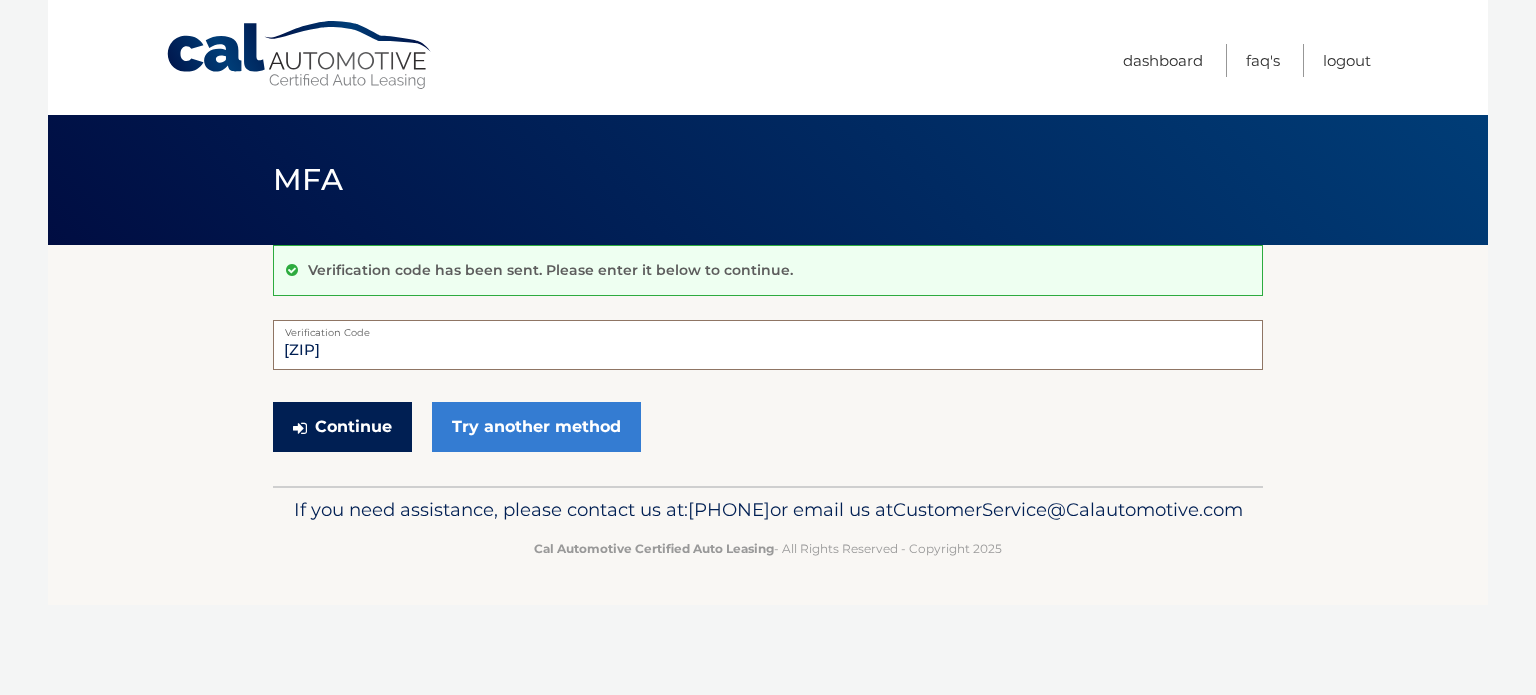 type on "505471" 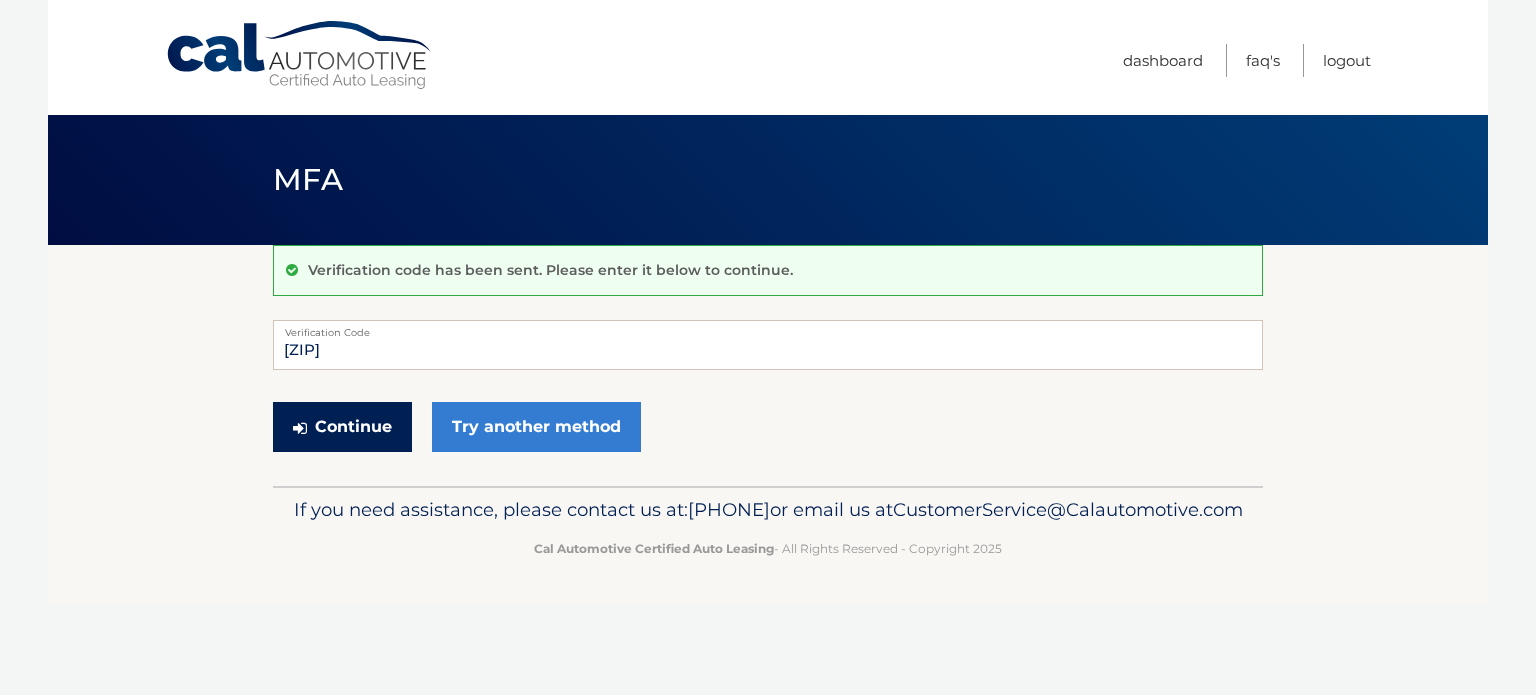 click on "Continue" at bounding box center [342, 427] 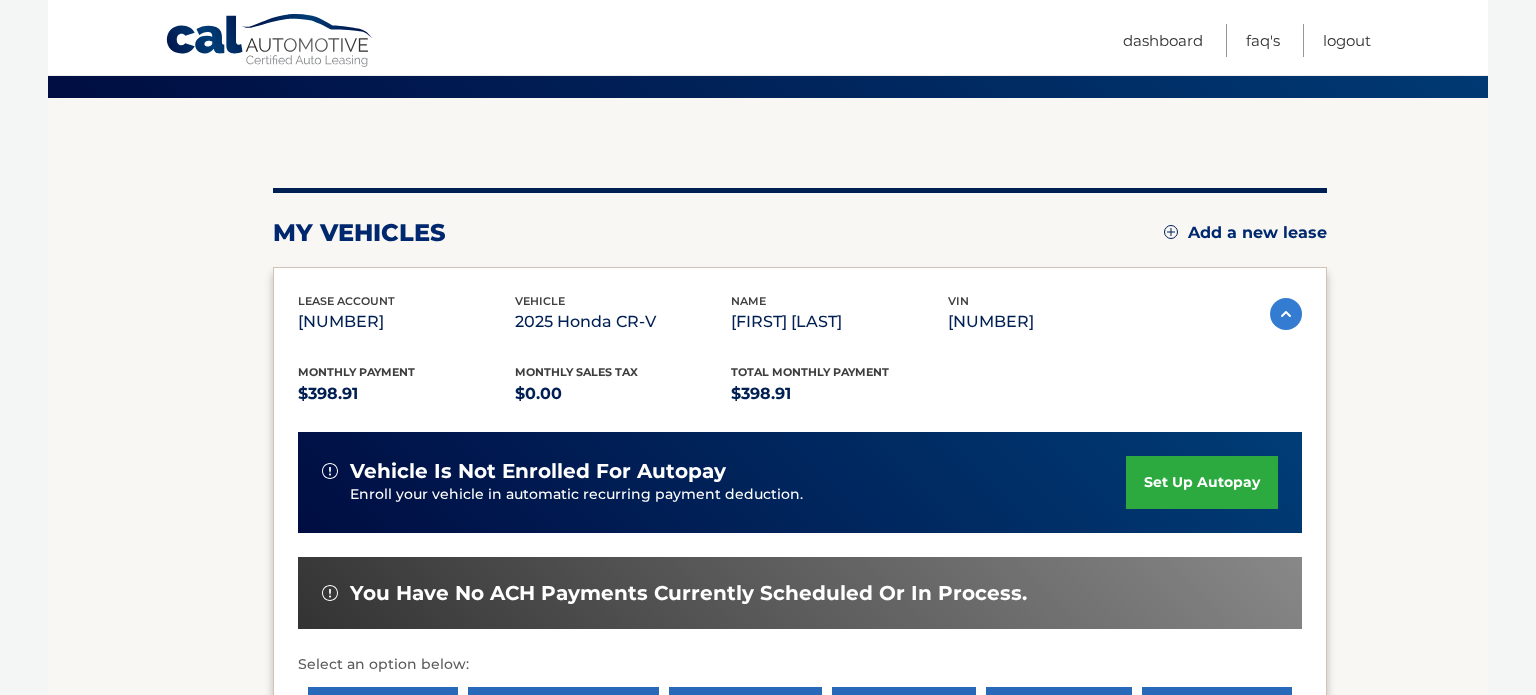 scroll, scrollTop: 151, scrollLeft: 0, axis: vertical 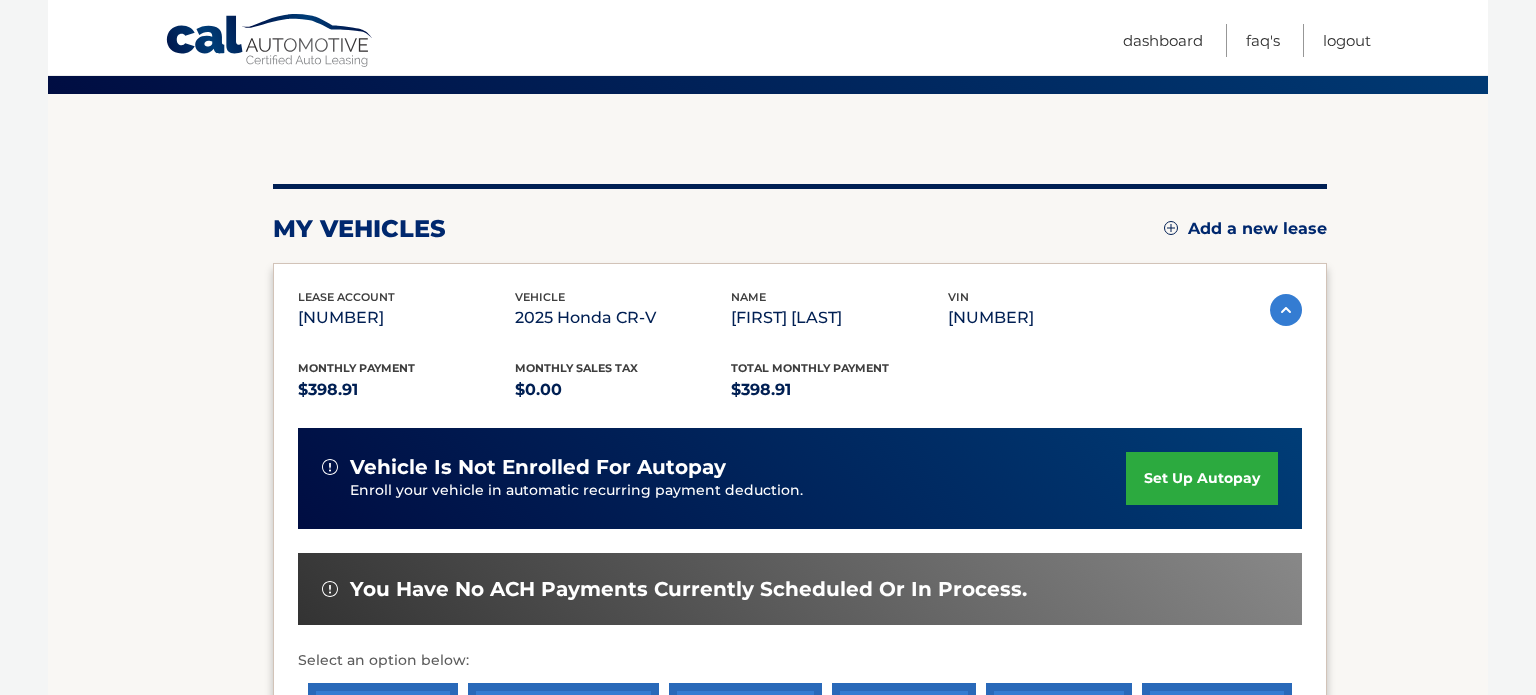 click on "set up autopay" at bounding box center [1202, 478] 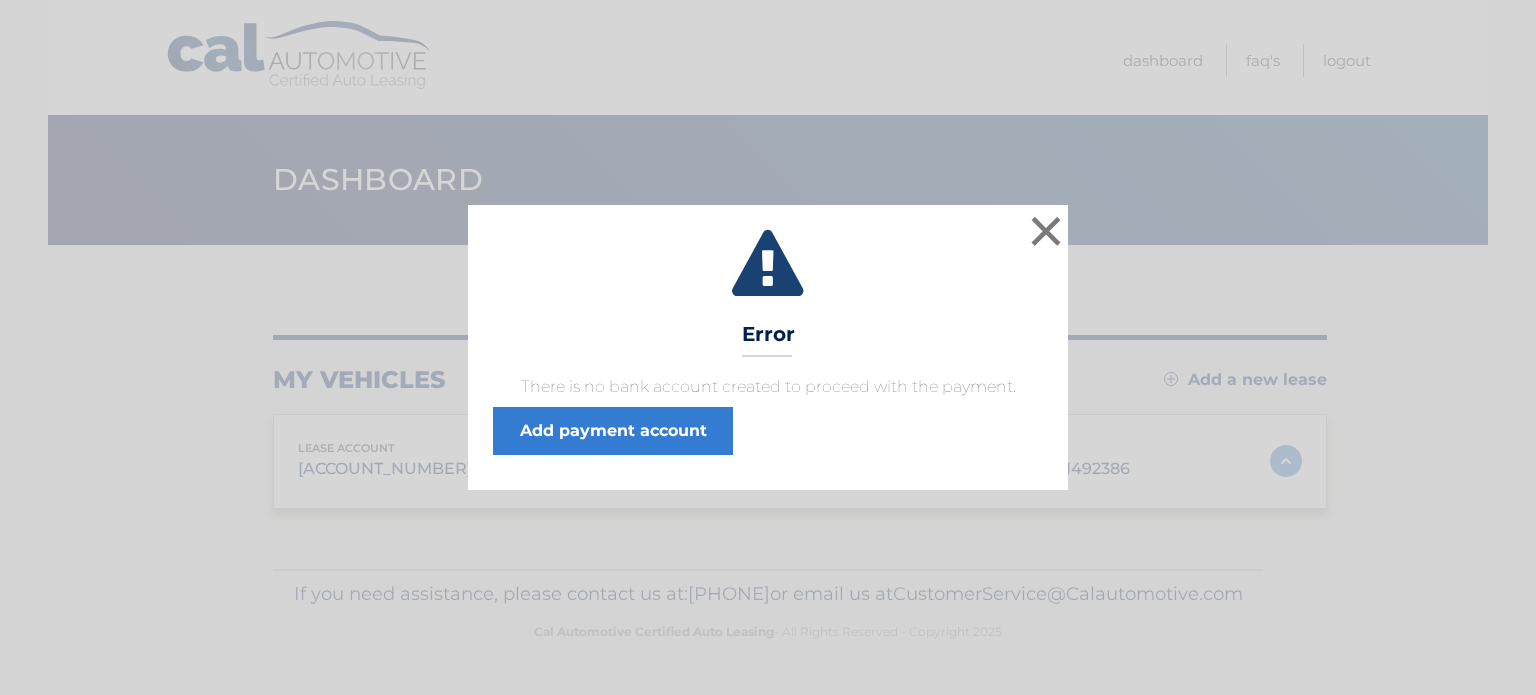 scroll, scrollTop: 0, scrollLeft: 0, axis: both 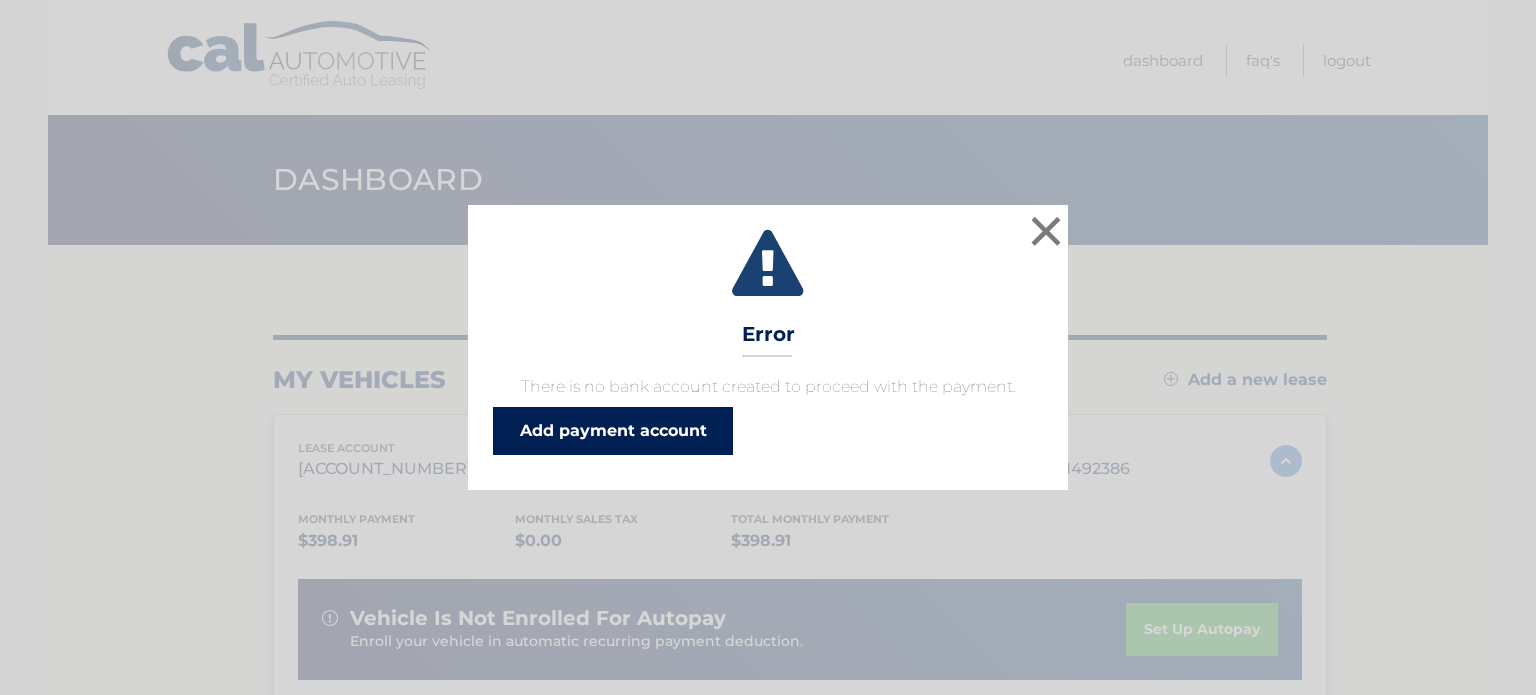 click on "Add payment account" at bounding box center (613, 431) 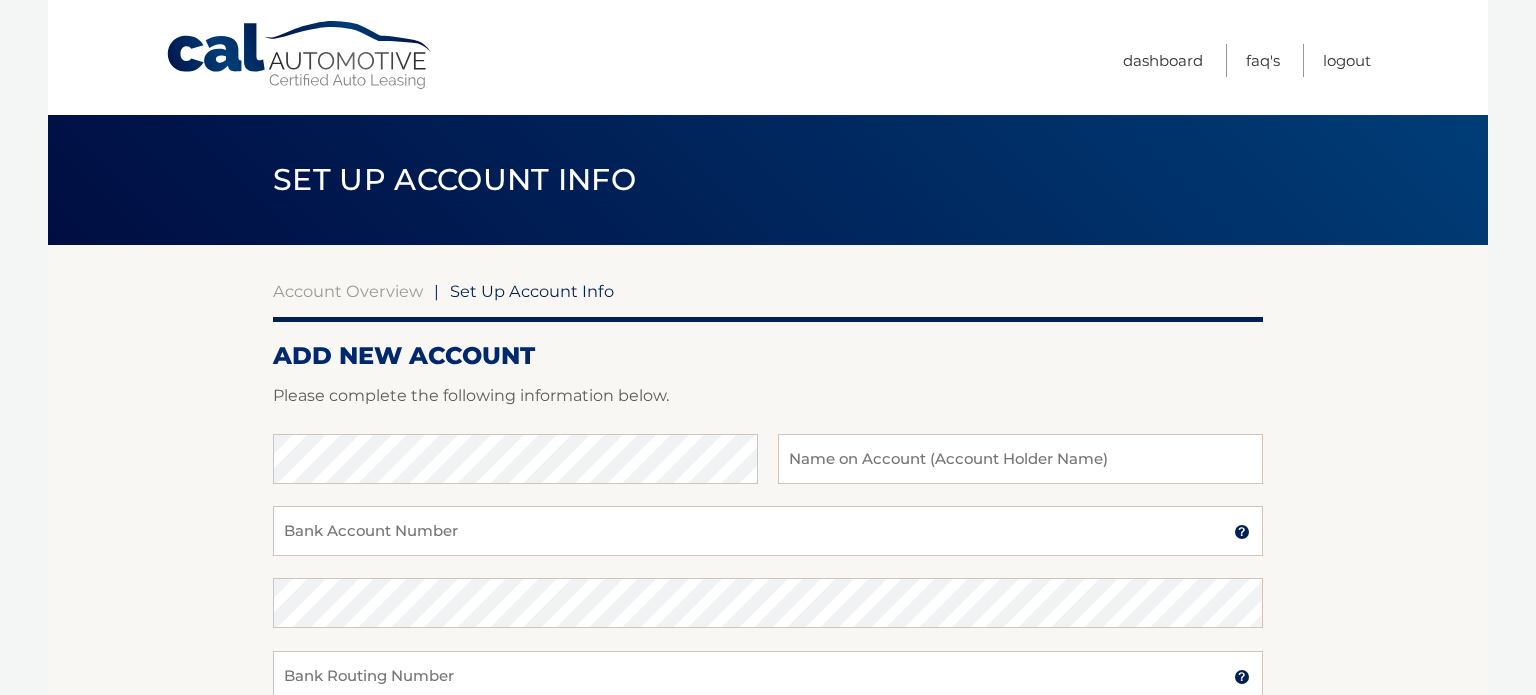 scroll, scrollTop: 0, scrollLeft: 0, axis: both 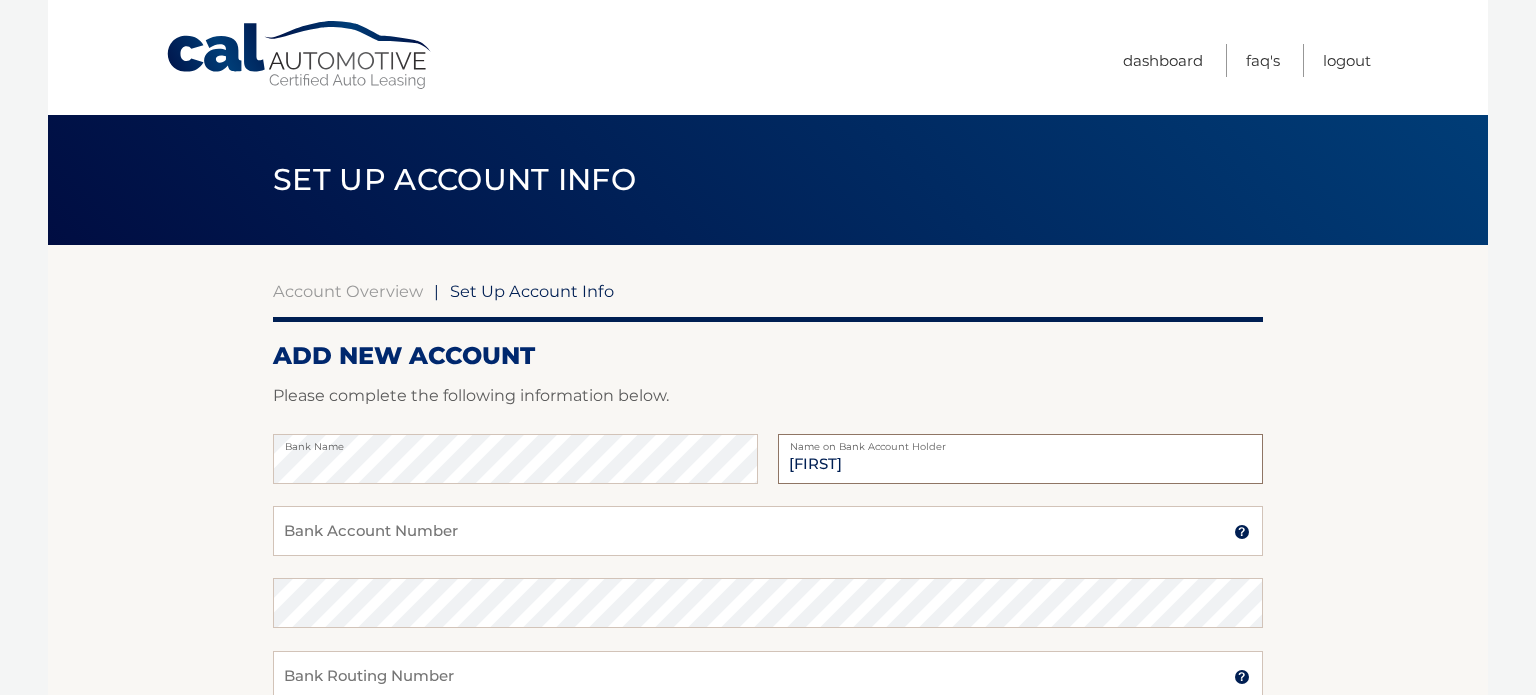 type on "Anya" 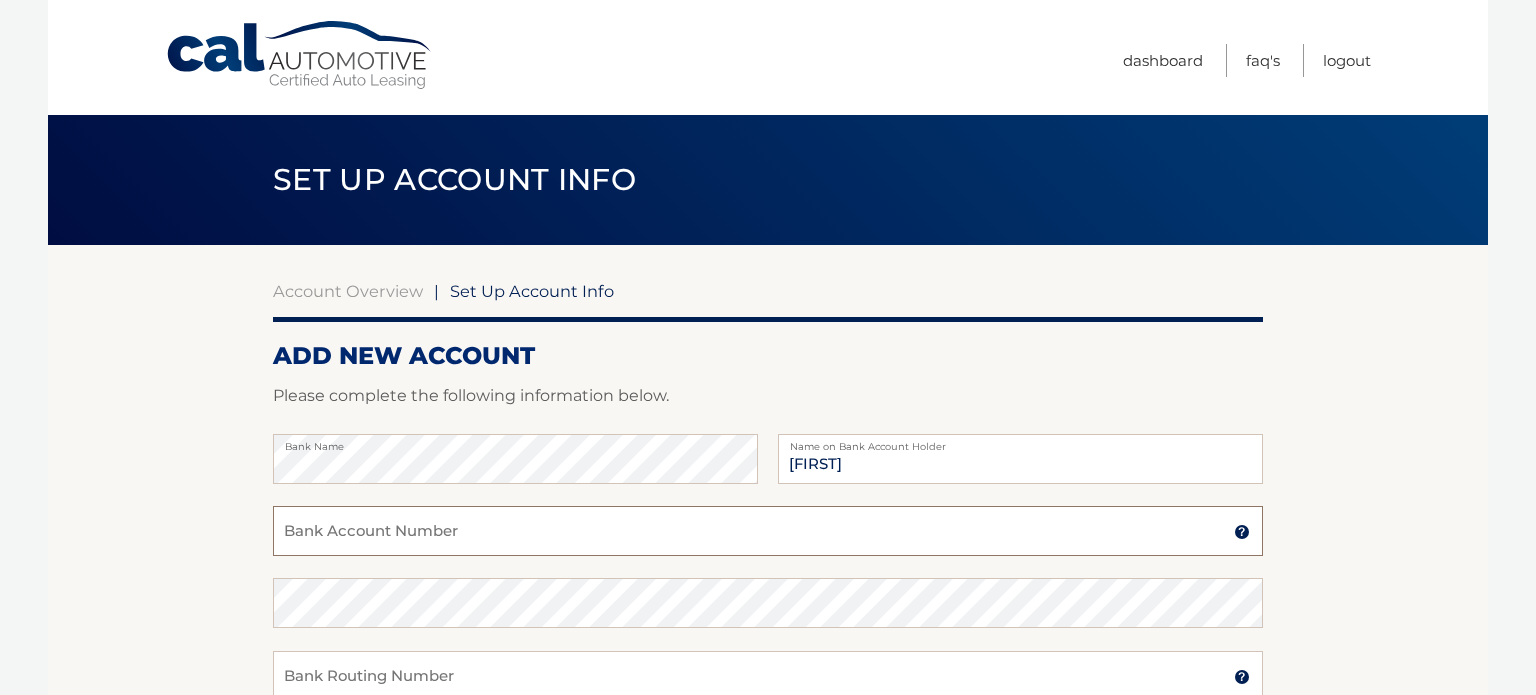 click on "Bank Account Number" at bounding box center (768, 531) 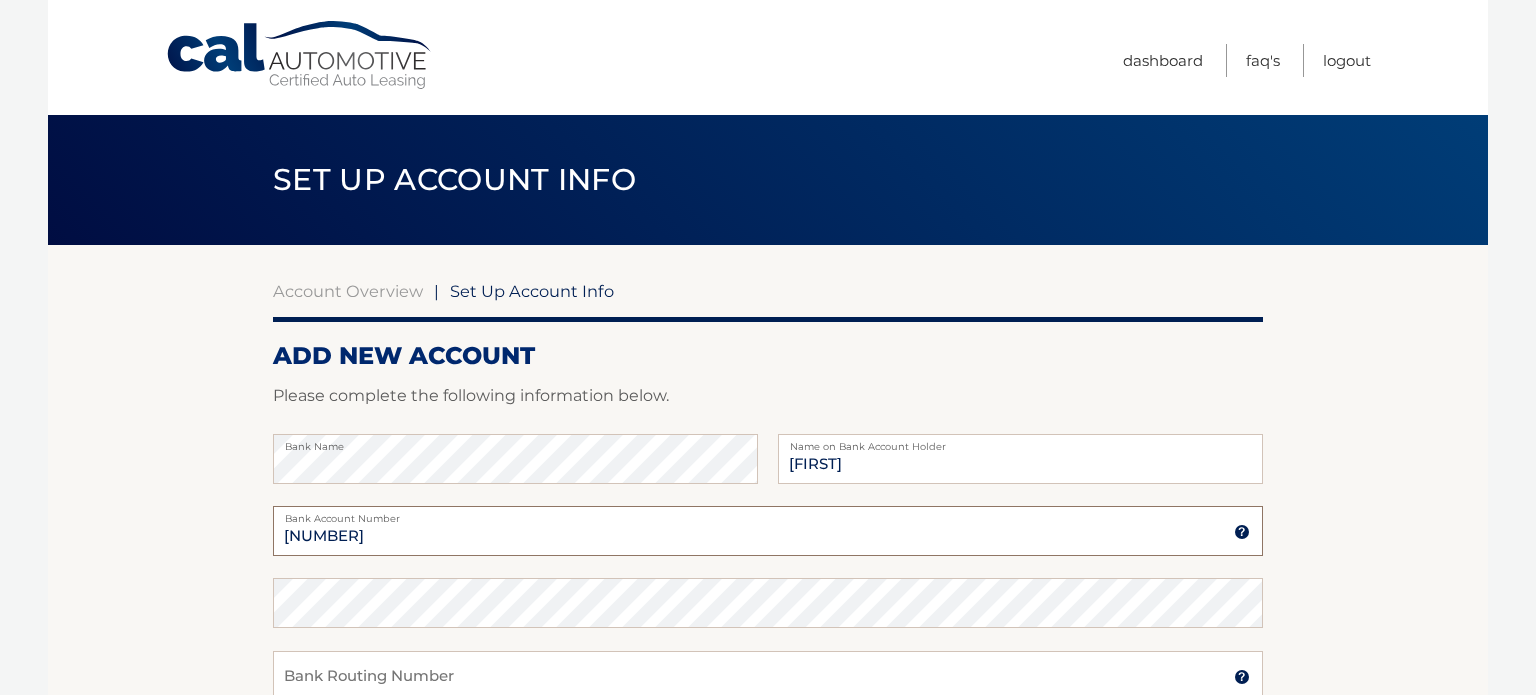 type on "003818244026" 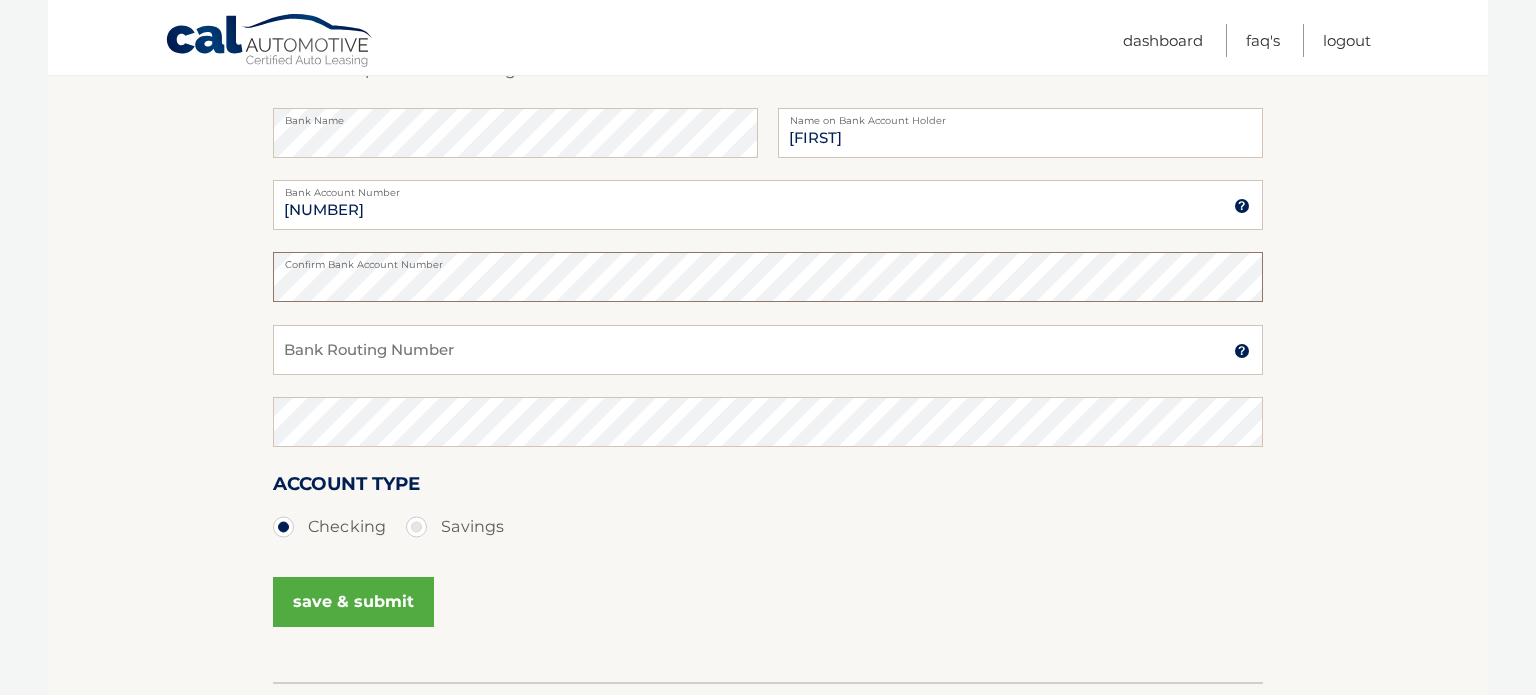 scroll, scrollTop: 332, scrollLeft: 0, axis: vertical 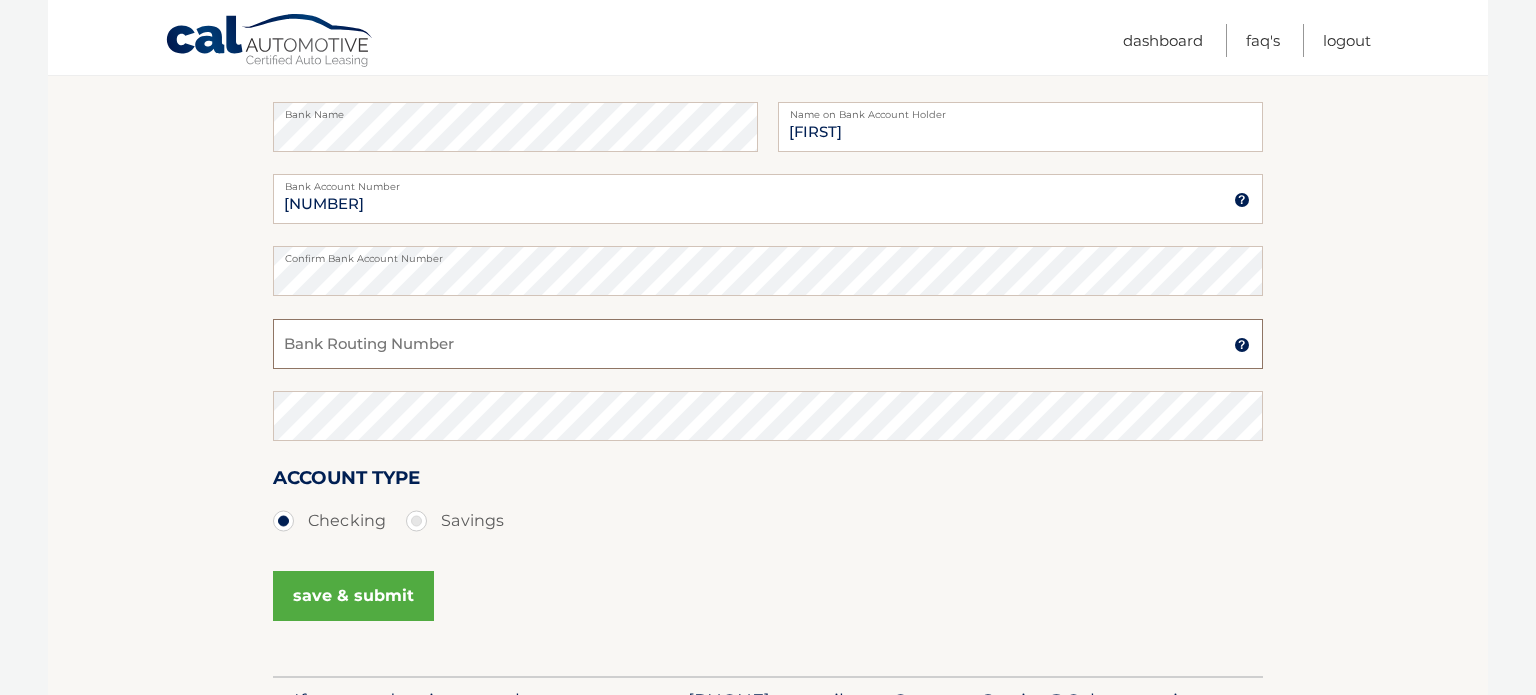 click on "Bank Routing Number" at bounding box center [768, 344] 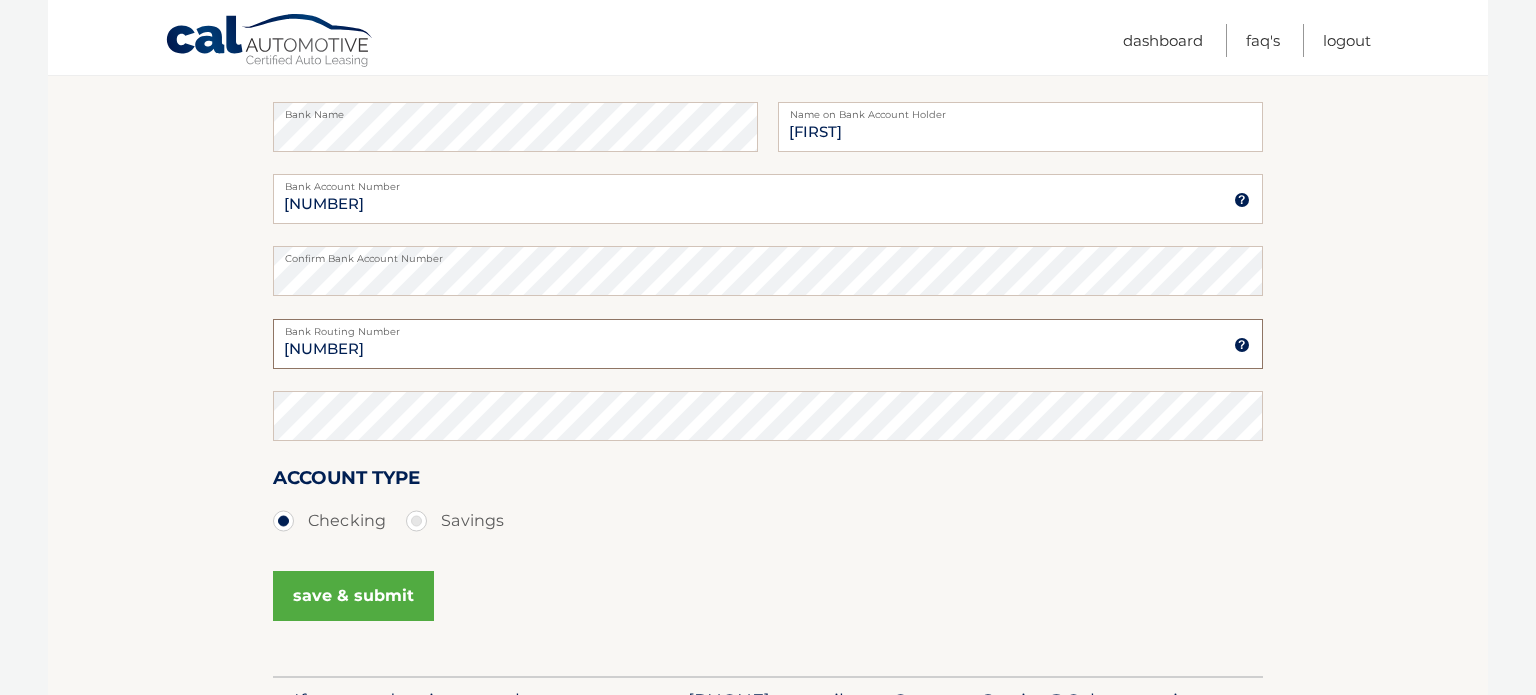 type on "021200339" 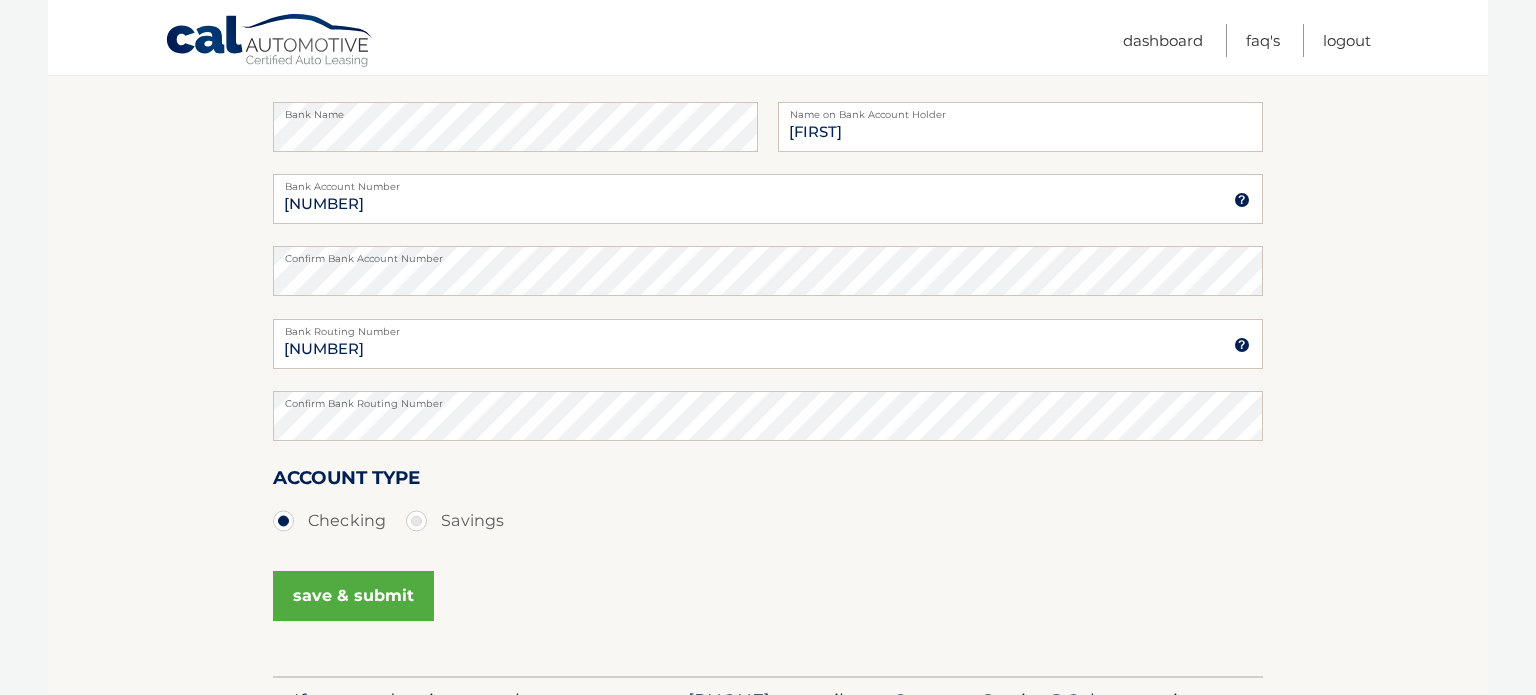 click on "save & submit" at bounding box center (353, 596) 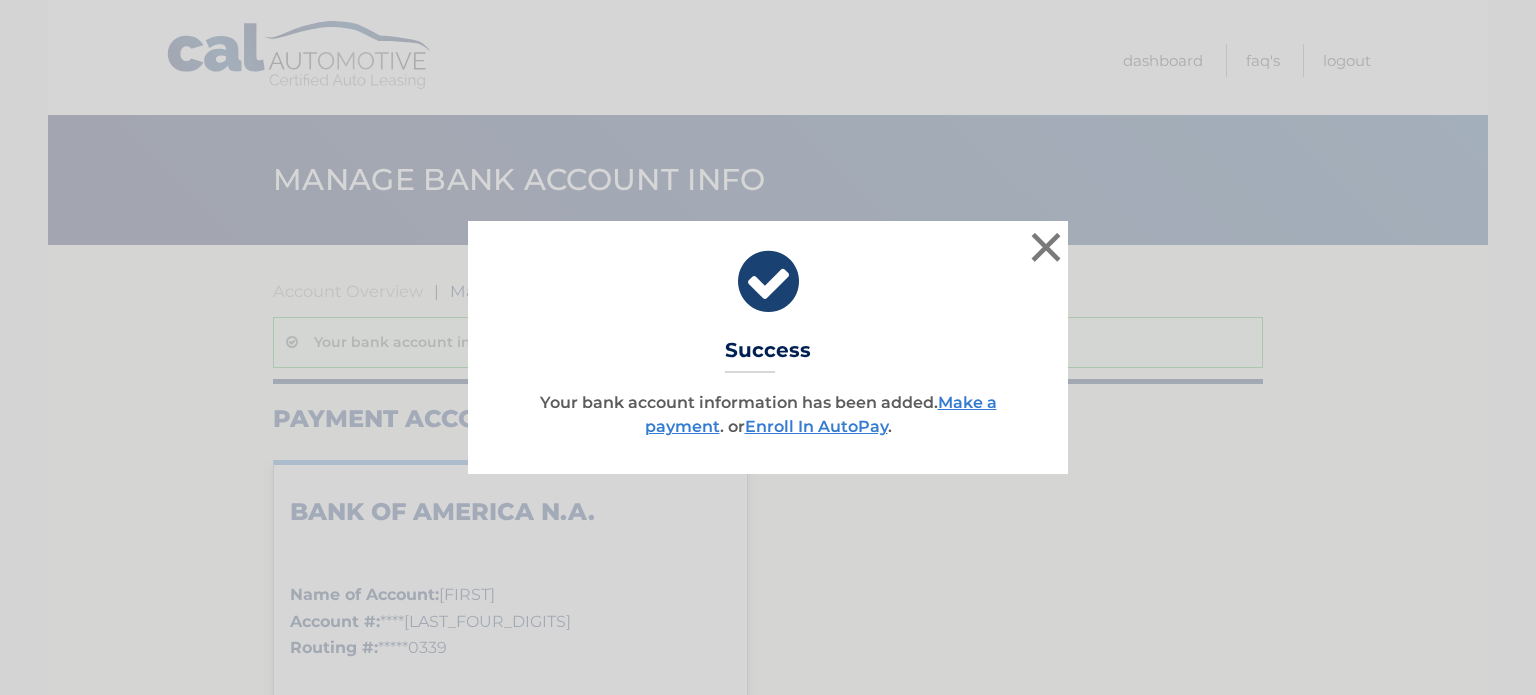 scroll, scrollTop: 0, scrollLeft: 0, axis: both 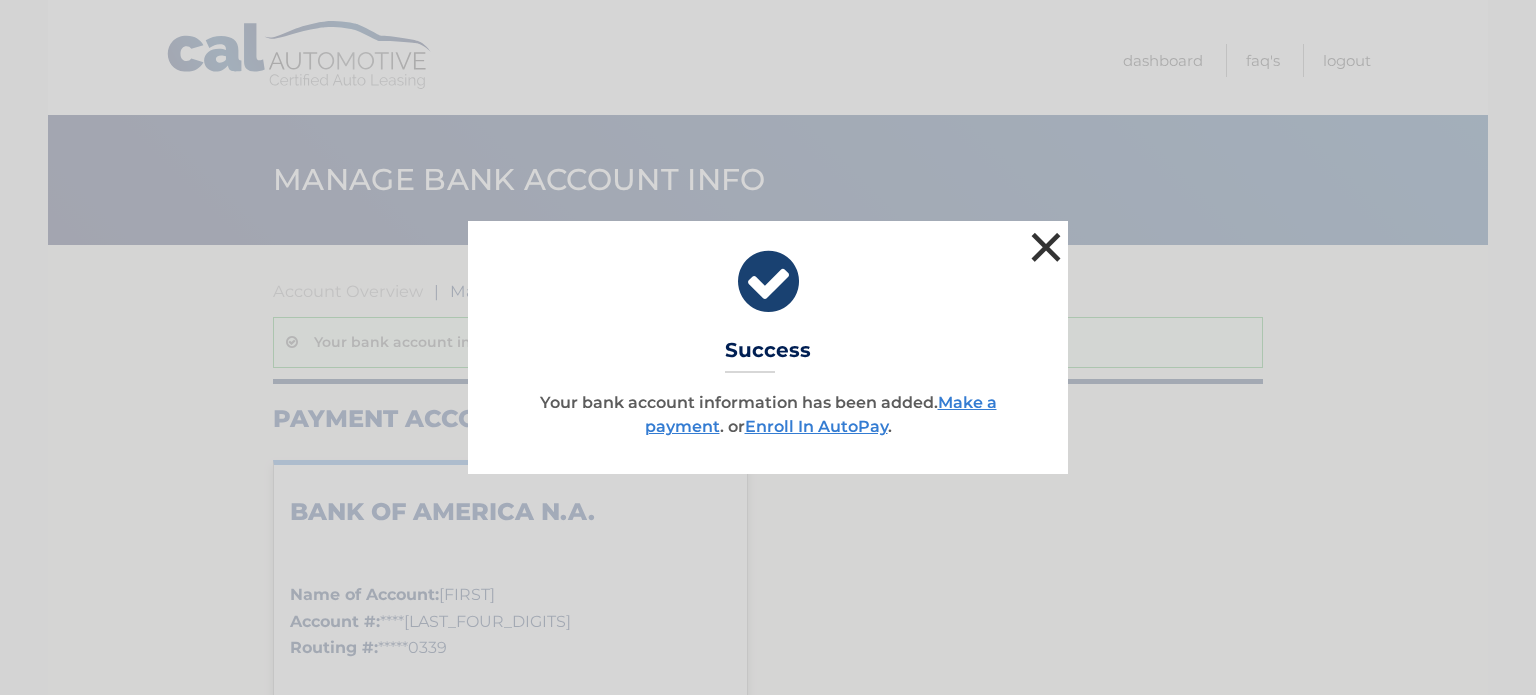click on "×" at bounding box center [1046, 247] 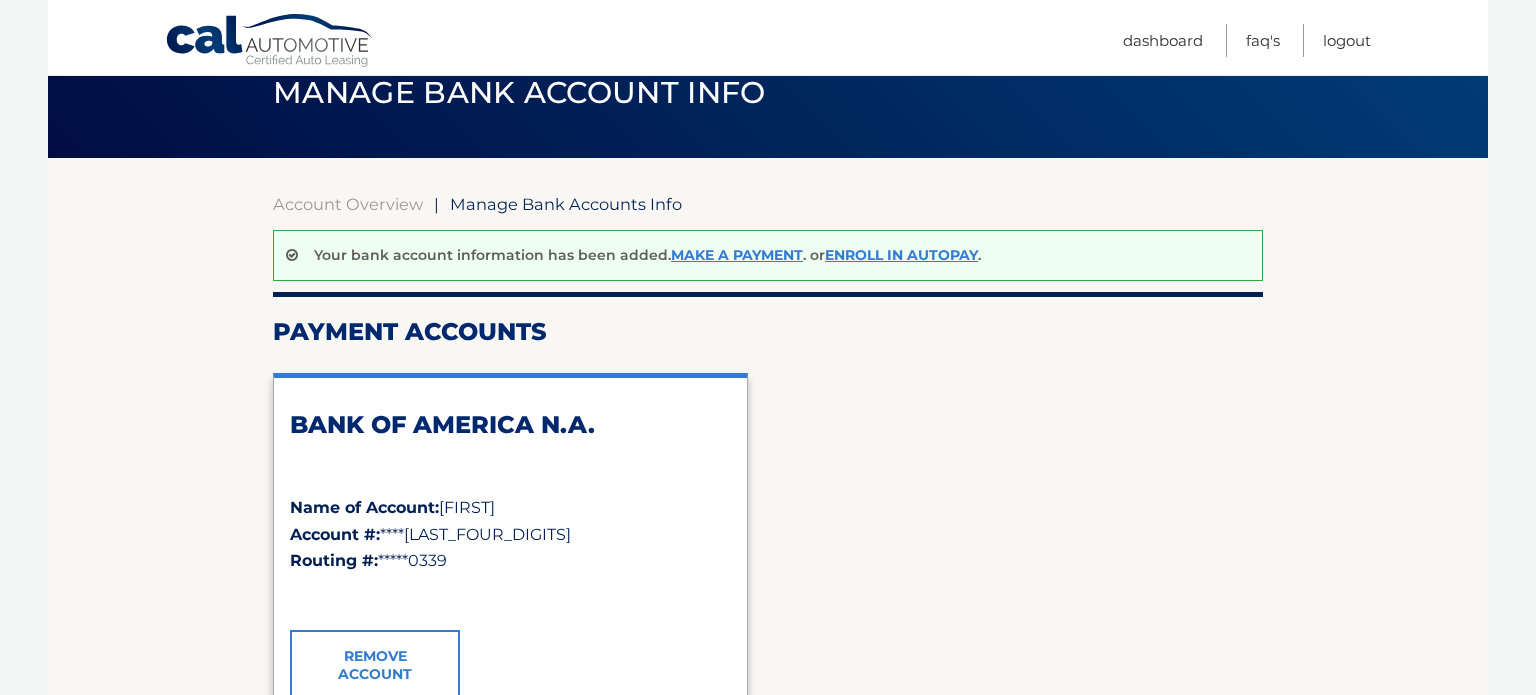scroll, scrollTop: 129, scrollLeft: 0, axis: vertical 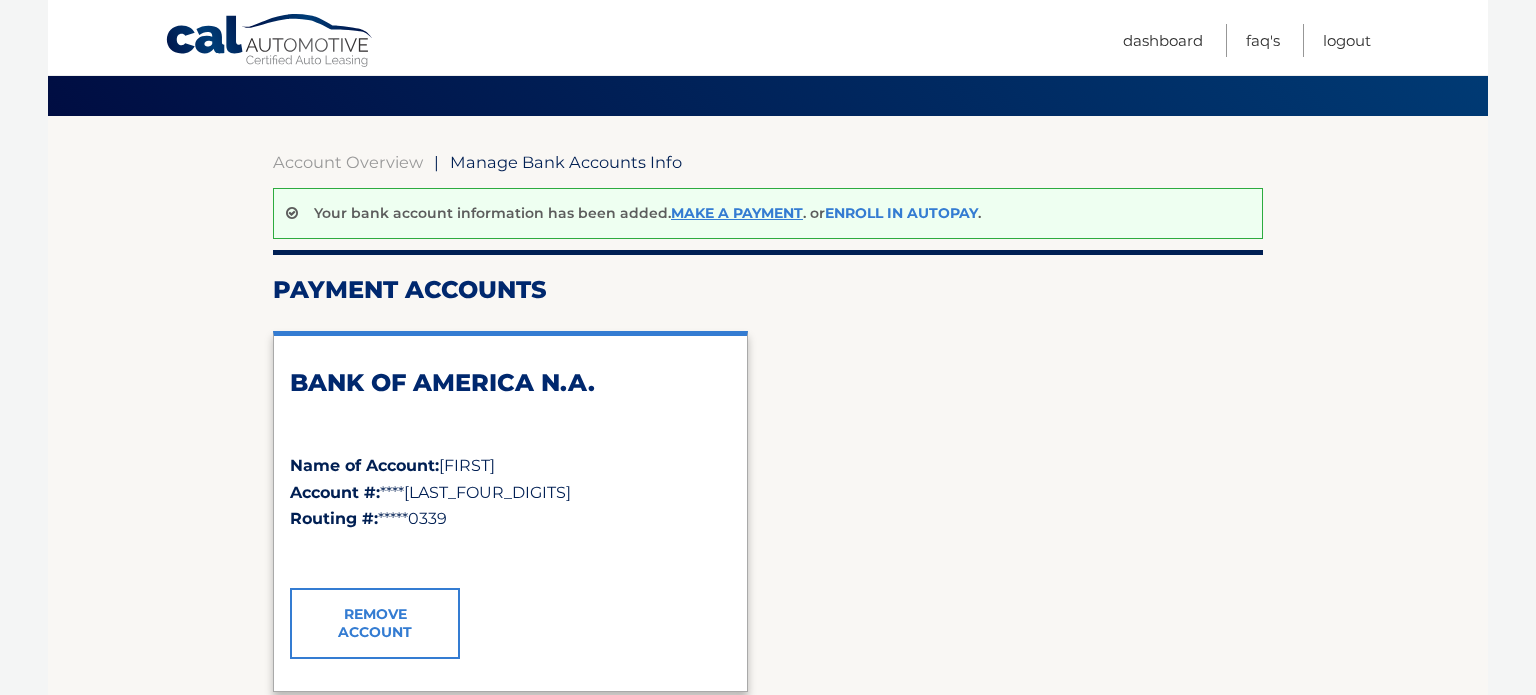 click on "Enroll In AutoPay" at bounding box center [901, 213] 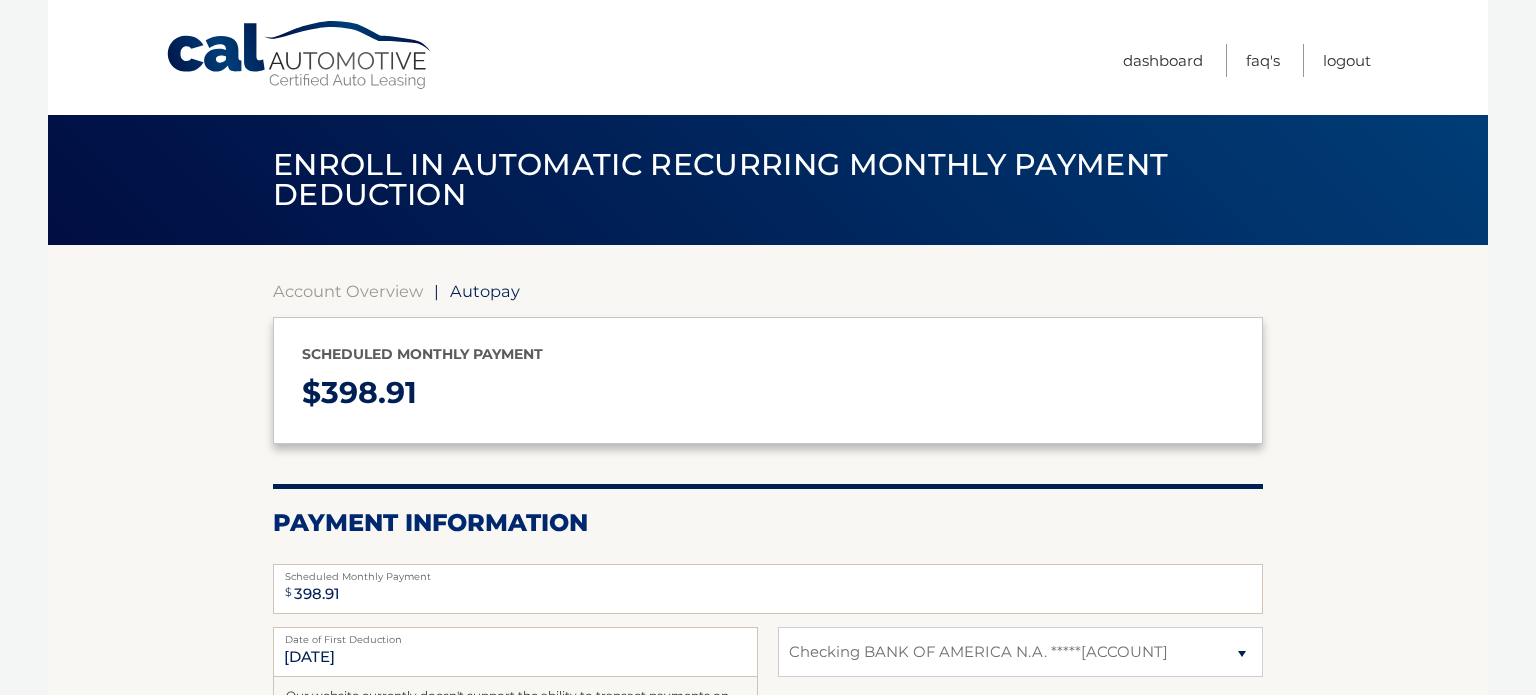 select on "NWNkOGI2YTctODE1ZC00NGNjLWEwNDktNjM2NTUyNDllYzMy" 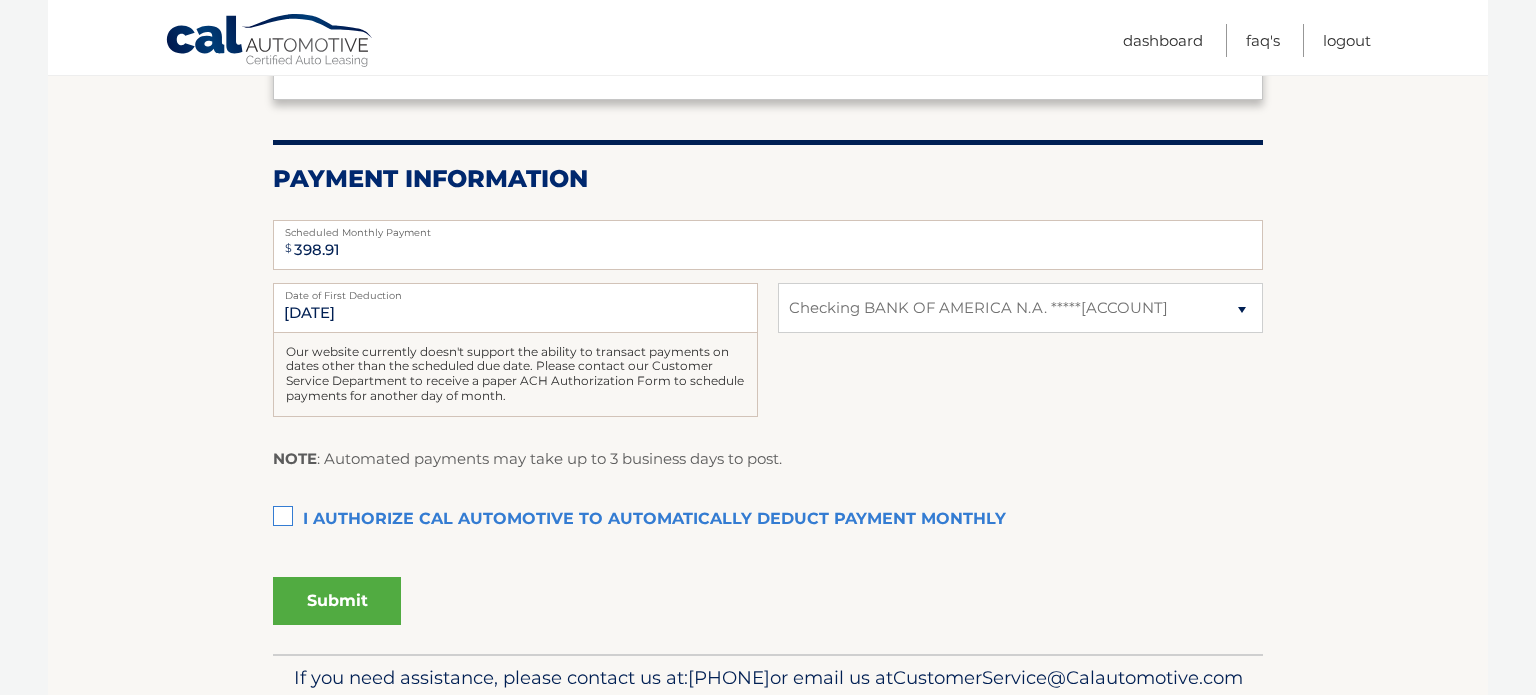scroll, scrollTop: 452, scrollLeft: 0, axis: vertical 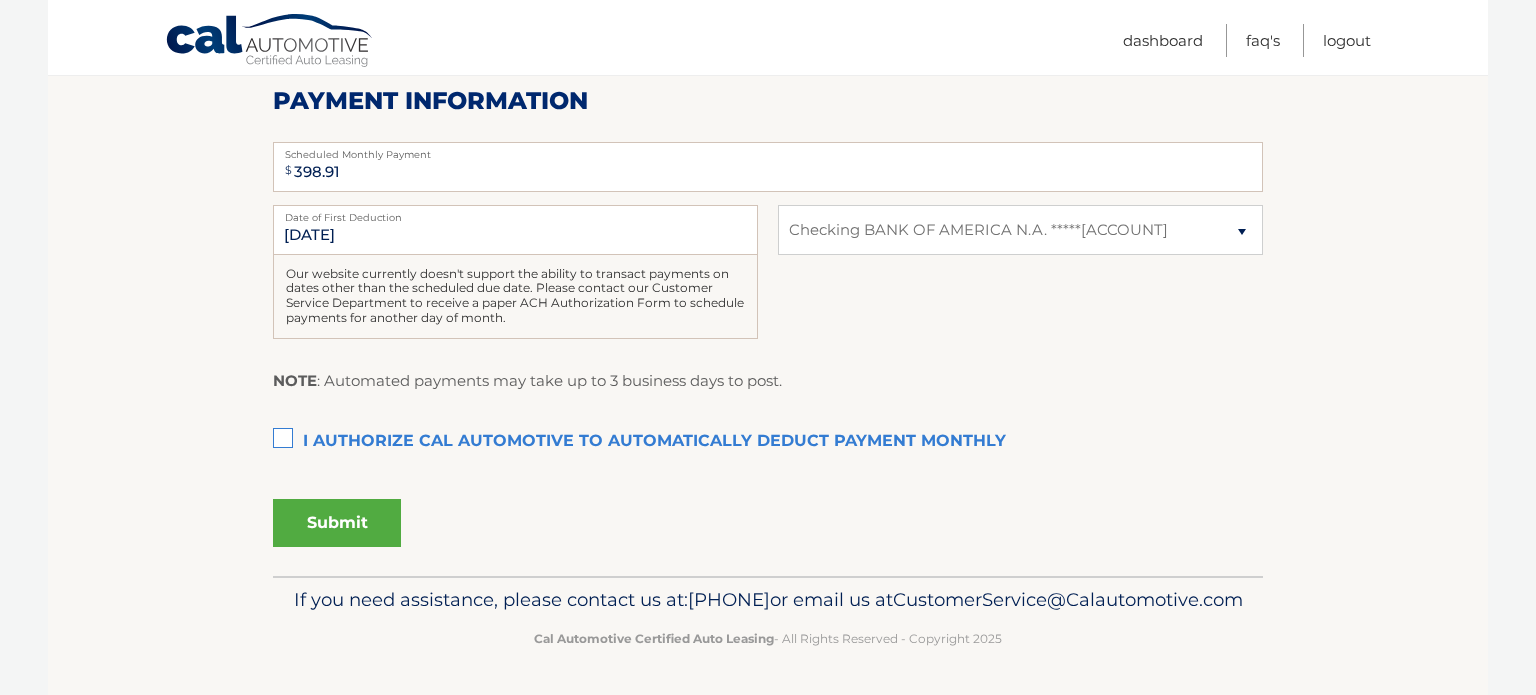 click on "I authorize cal automotive to automatically deduct payment monthly
This checkbox must be checked" at bounding box center (768, 442) 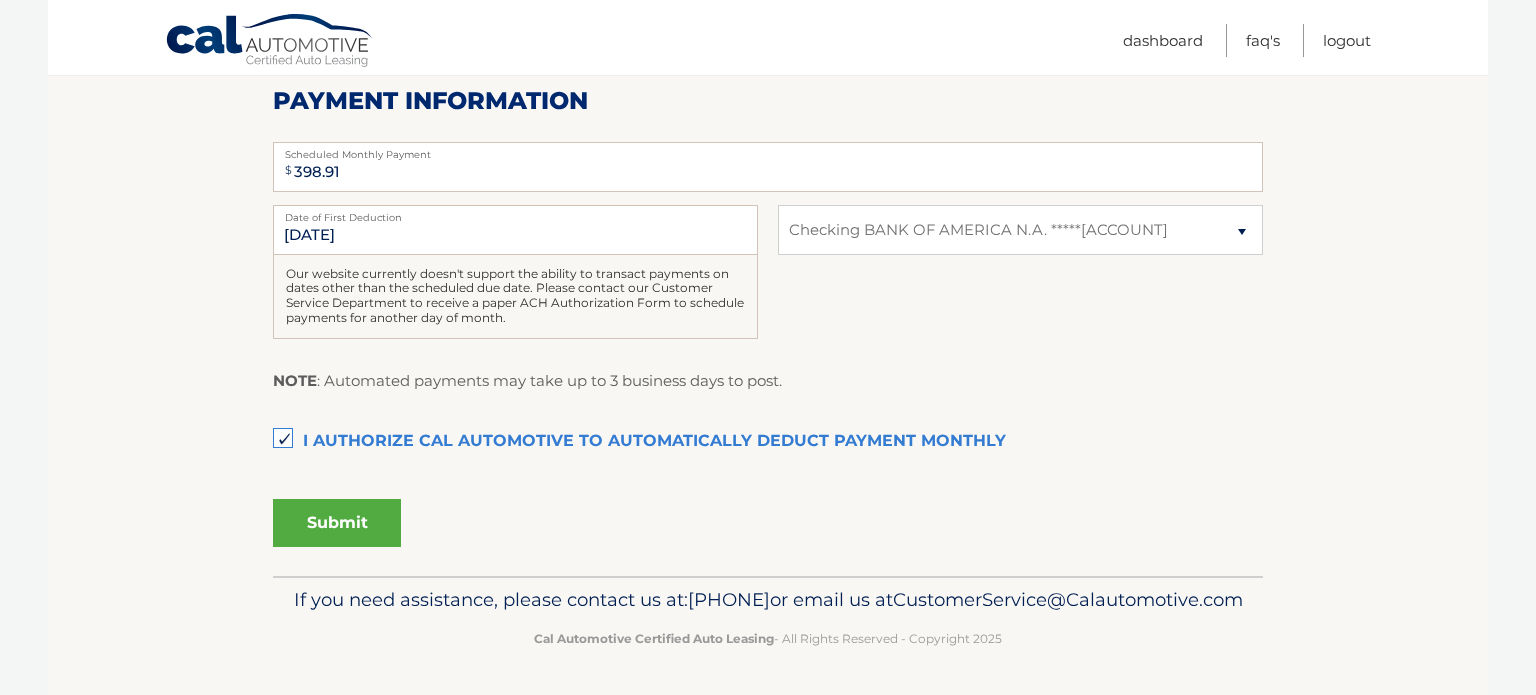 click on "Submit" at bounding box center [337, 523] 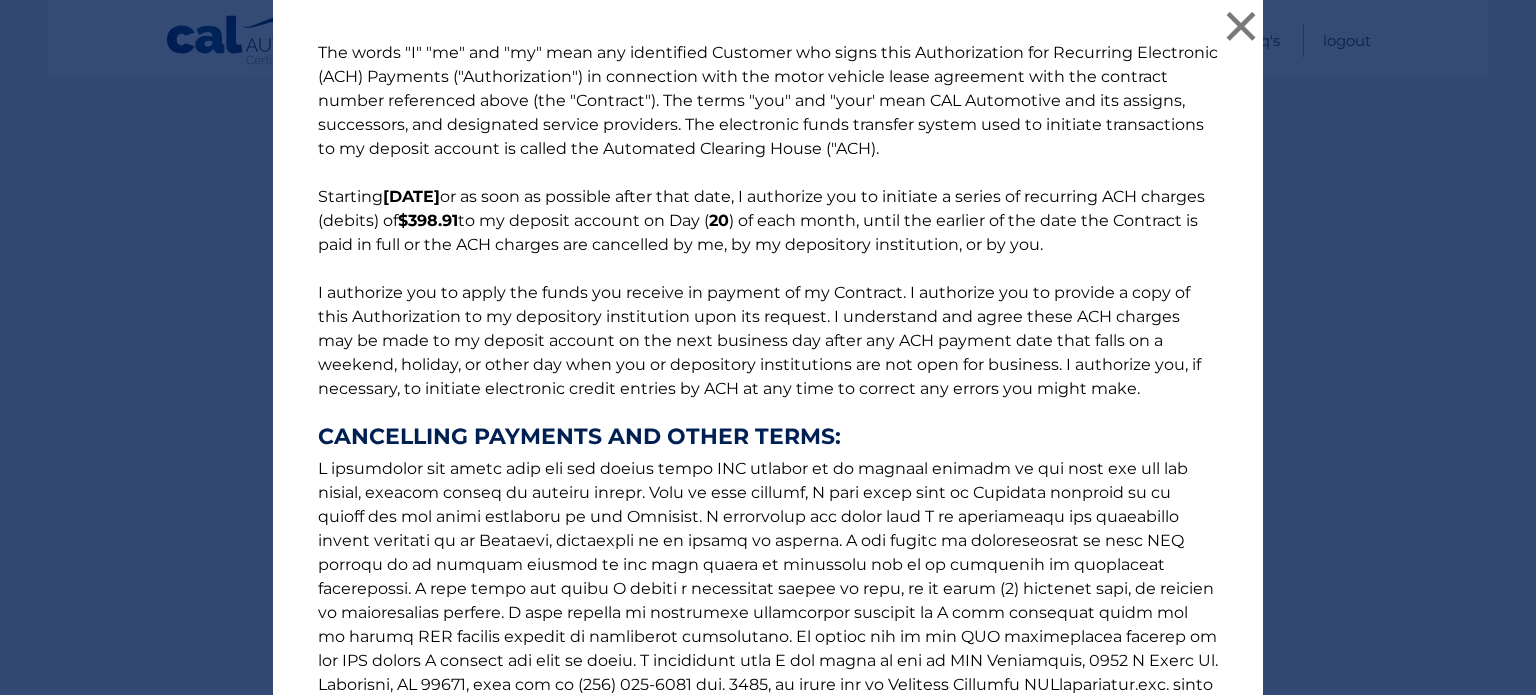scroll, scrollTop: 273, scrollLeft: 0, axis: vertical 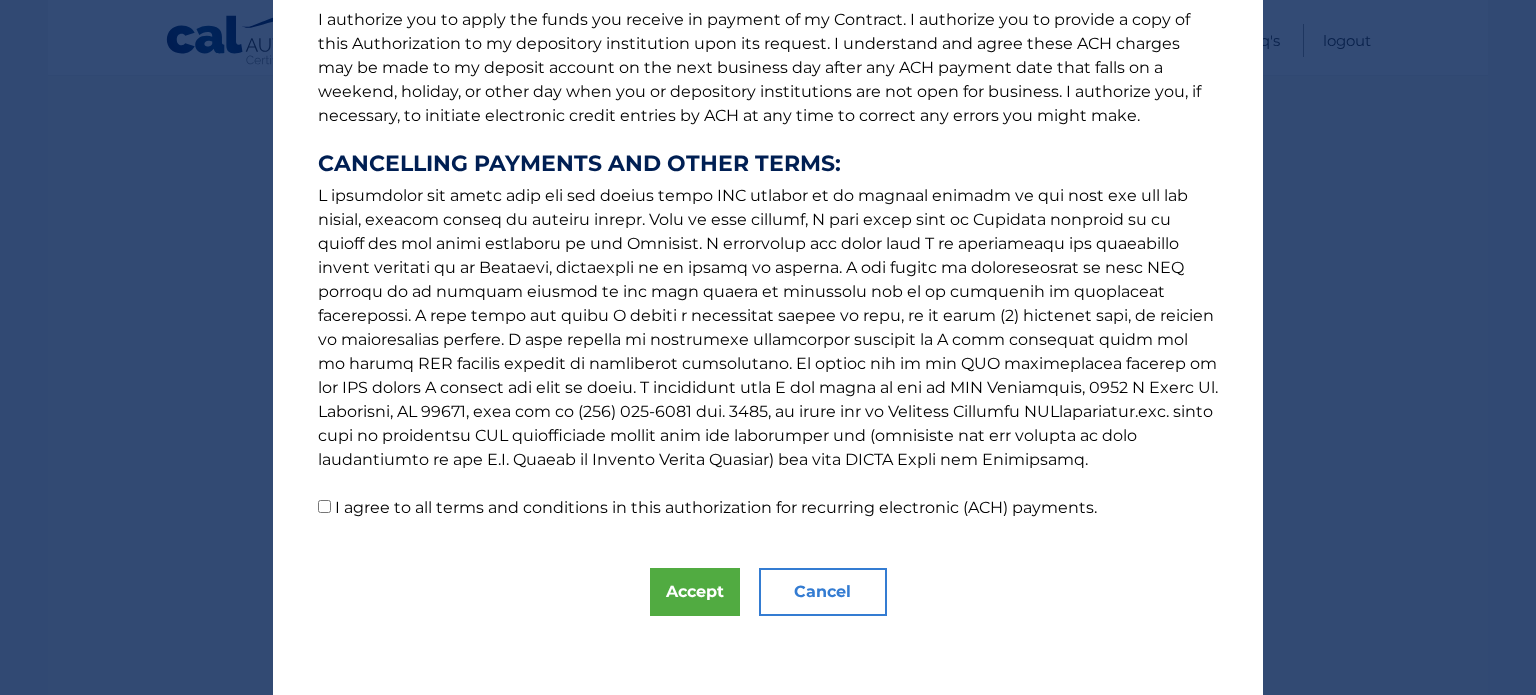 click on "The words "I" "me" and "my" mean any identified Customer who signs this Authorization for Recurring Electronic (ACH) Payments ("Authorization") in connection with the motor vehicle lease agreement with the contract number referenced above (the "Contract"). The terms "you" and "your' mean CAL Automotive and its assigns, successors, and designated service providers. The electronic funds transfer system used to initiate transactions to my deposit account is called the Automated Clearing House ("ACH).
Starting  8/20/2025   or as soon as possible after that date, I authorize you to initiate a series of recurring ACH charges (debits) of  $398.91  to my deposit account on Day ( 20 ) of each month, until the earlier of the date the Contract is paid in full or the ACH charges are cancelled by me, by my depository institution, or by you.  CANCELLING PAYMENTS AND OTHER TERMS:" at bounding box center (768, 144) 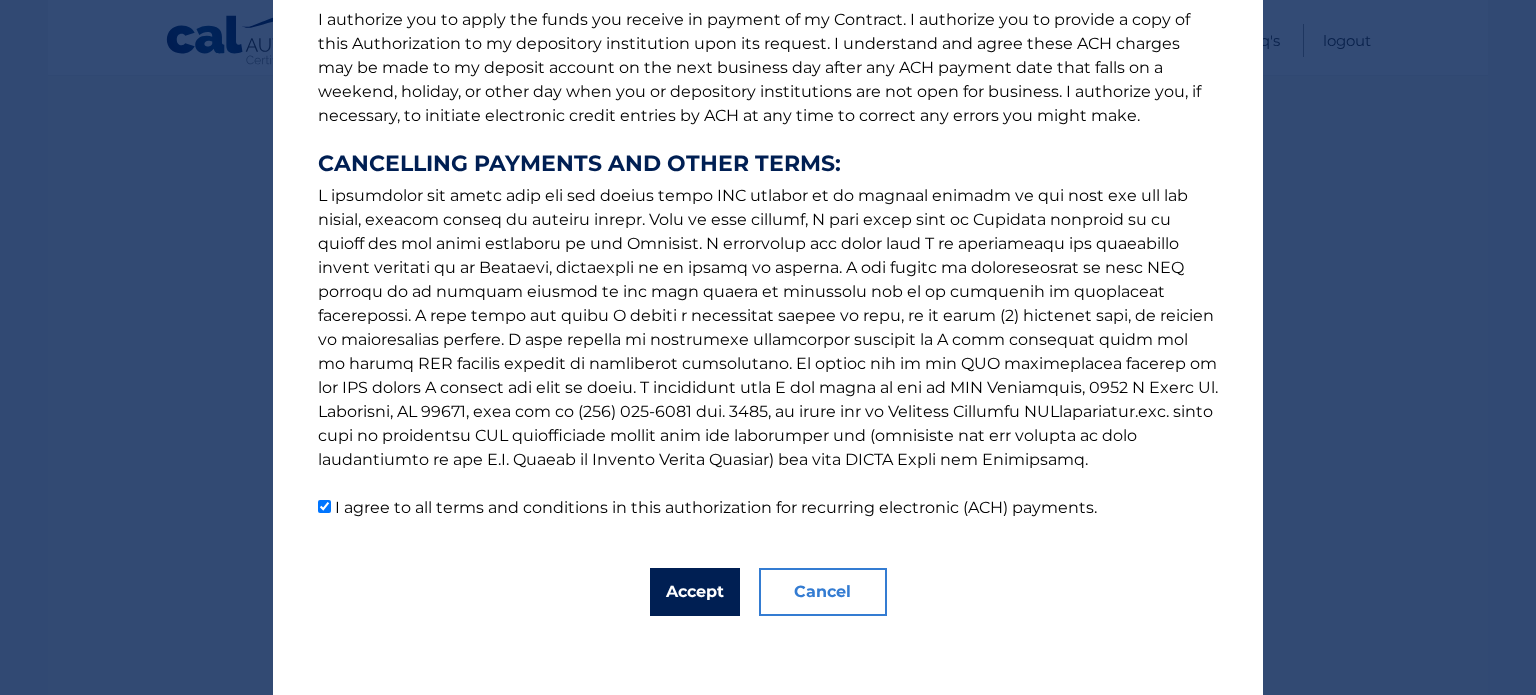 click on "Accept" at bounding box center (695, 592) 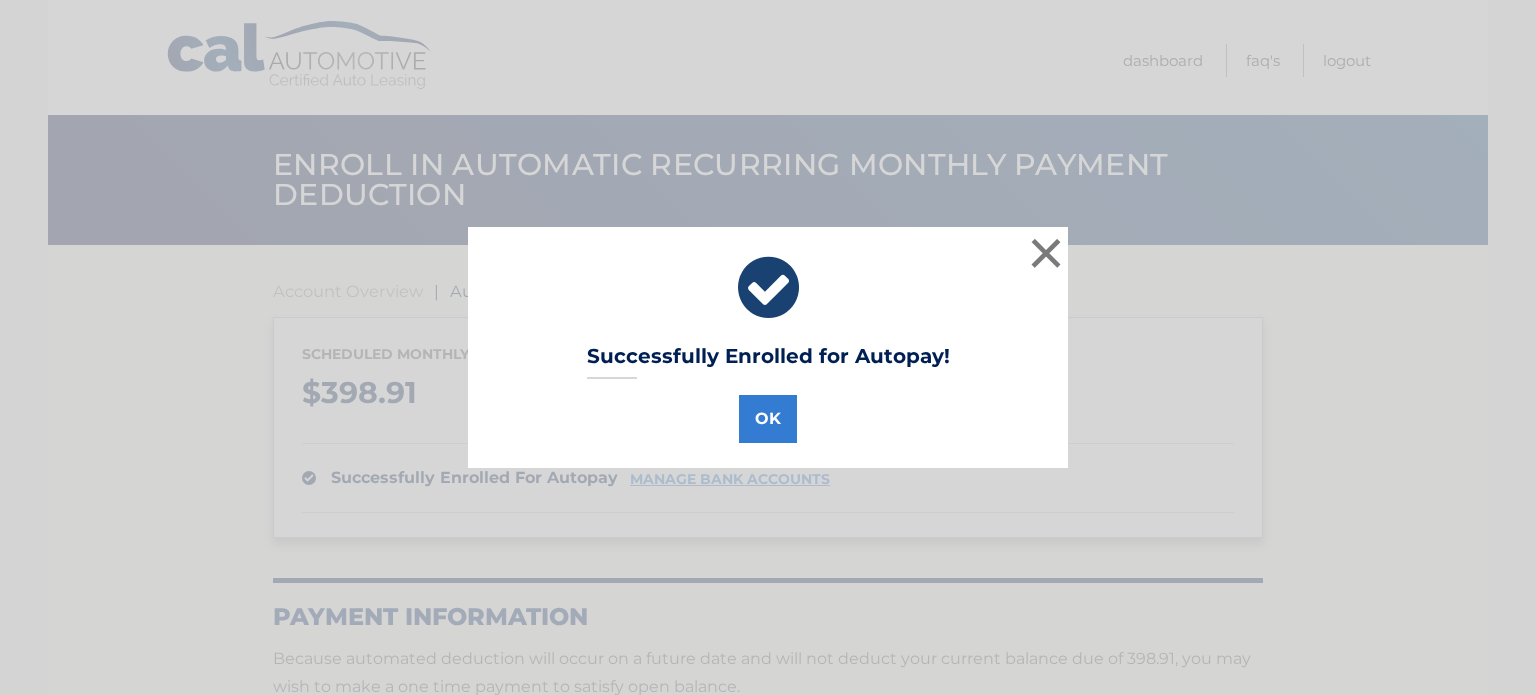 scroll, scrollTop: 0, scrollLeft: 0, axis: both 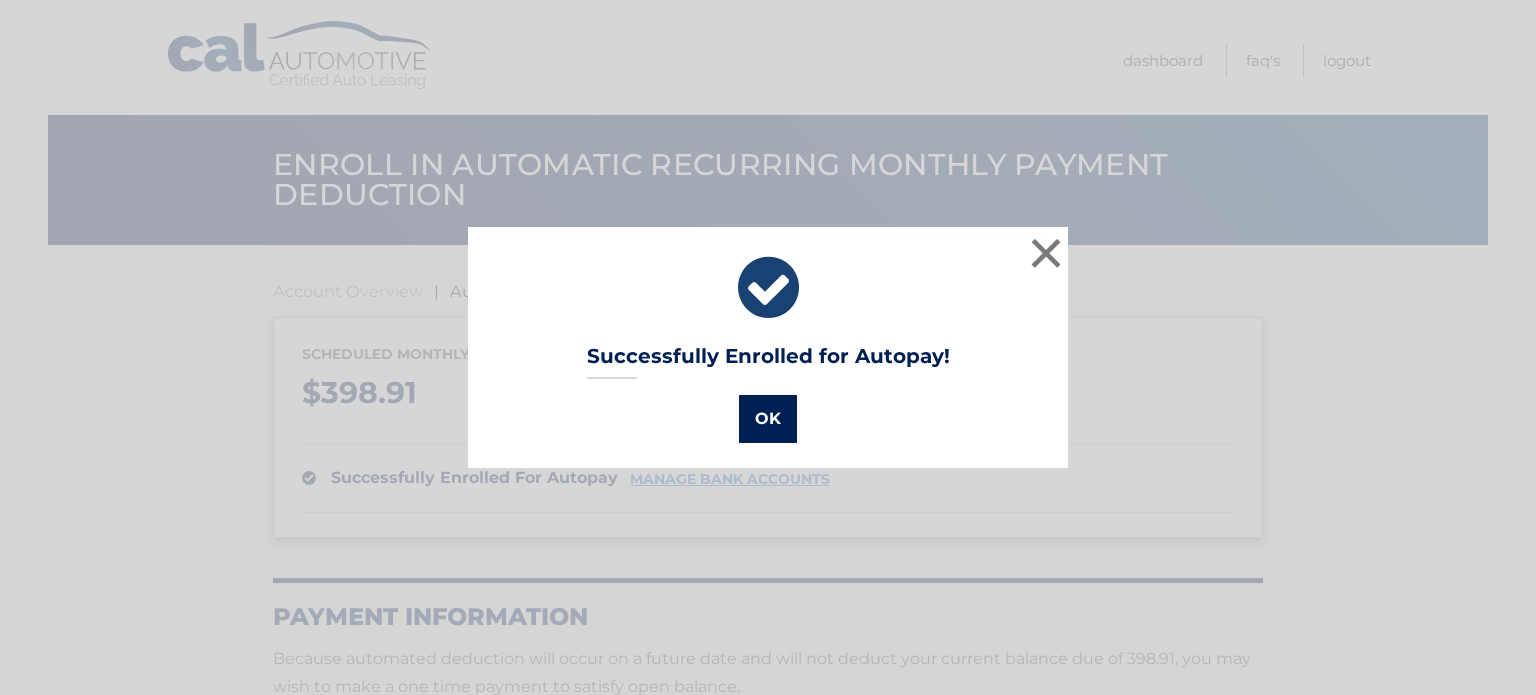 click on "OK" at bounding box center (768, 419) 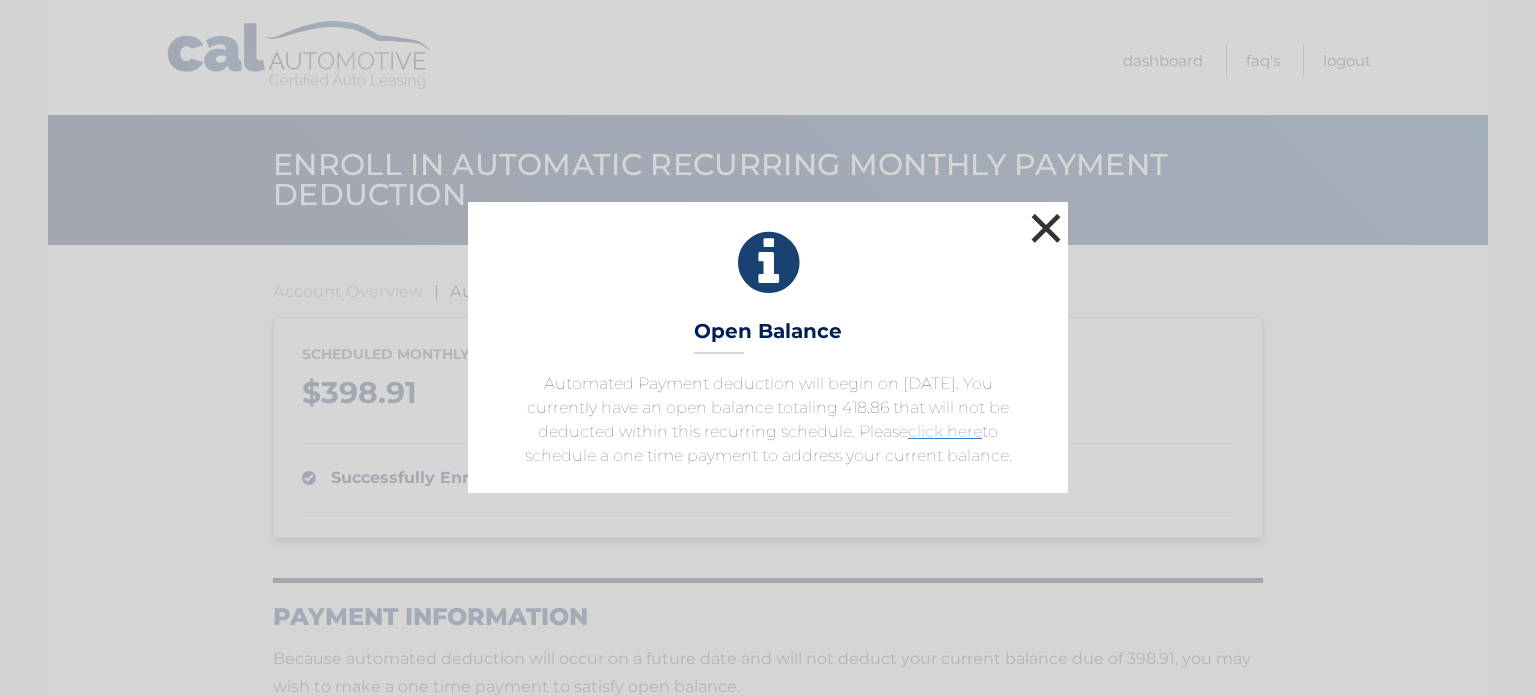 click on "×" at bounding box center (1046, 228) 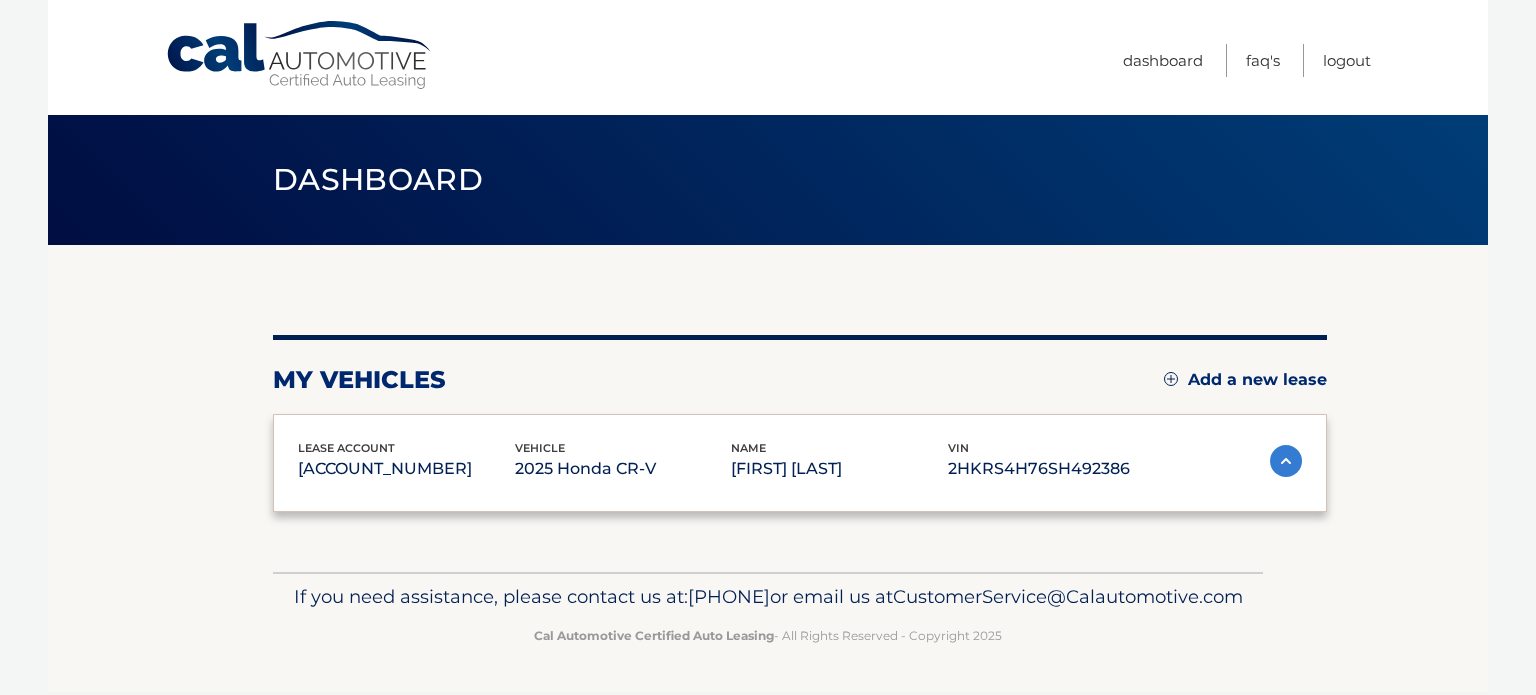 scroll, scrollTop: 0, scrollLeft: 0, axis: both 